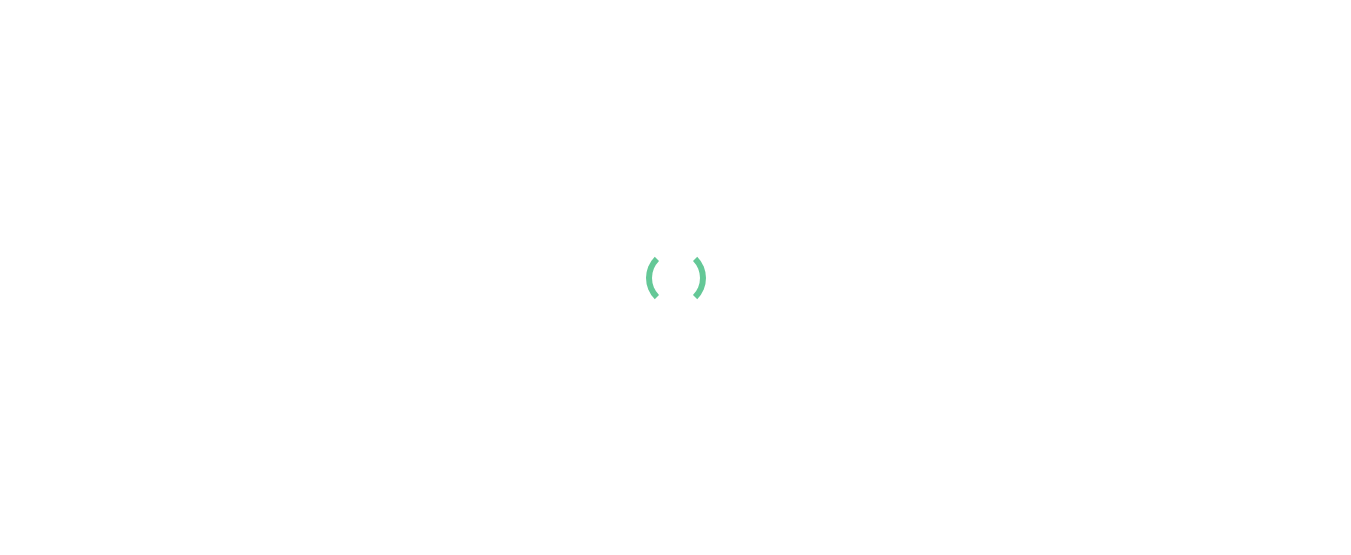 scroll, scrollTop: 0, scrollLeft: 0, axis: both 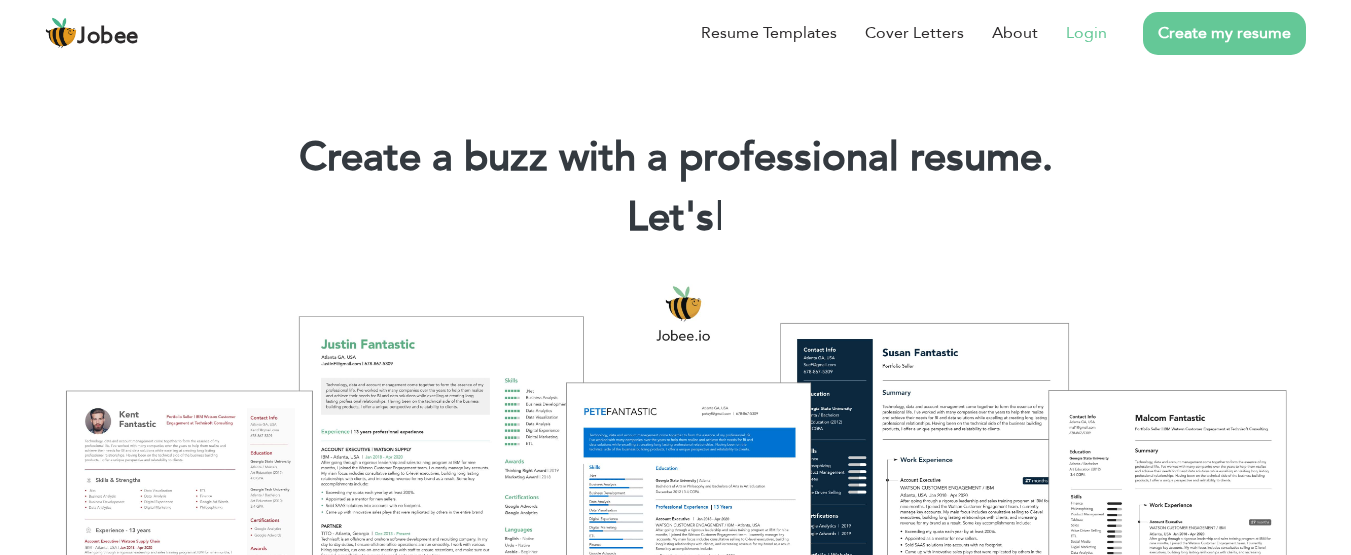 click on "Login" at bounding box center [1086, 33] 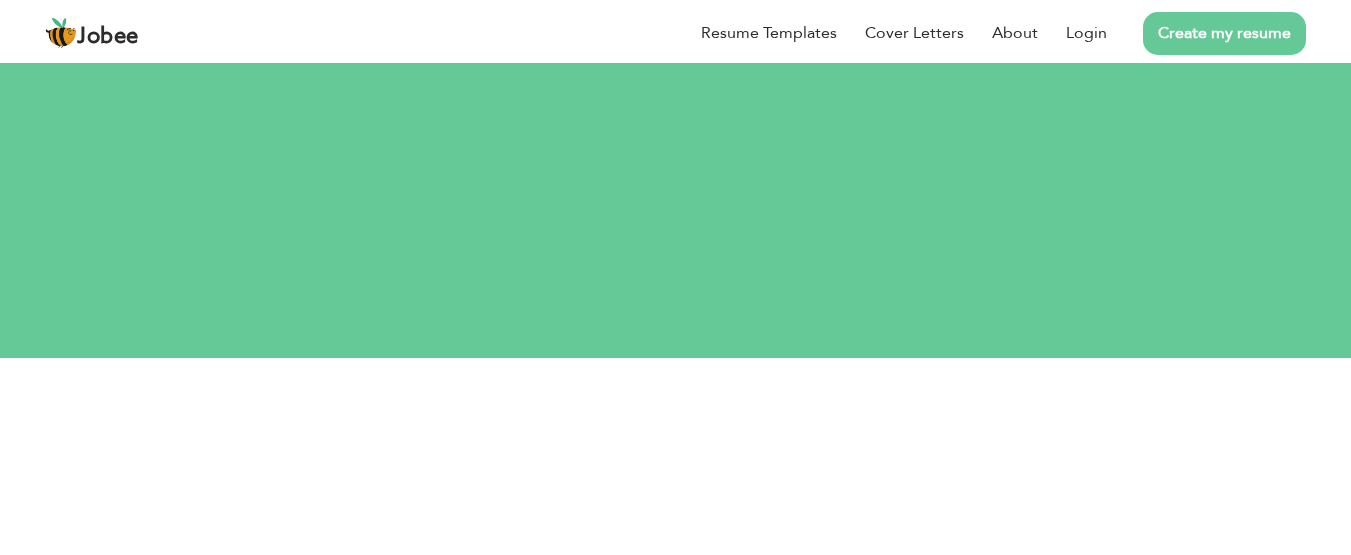scroll, scrollTop: 0, scrollLeft: 0, axis: both 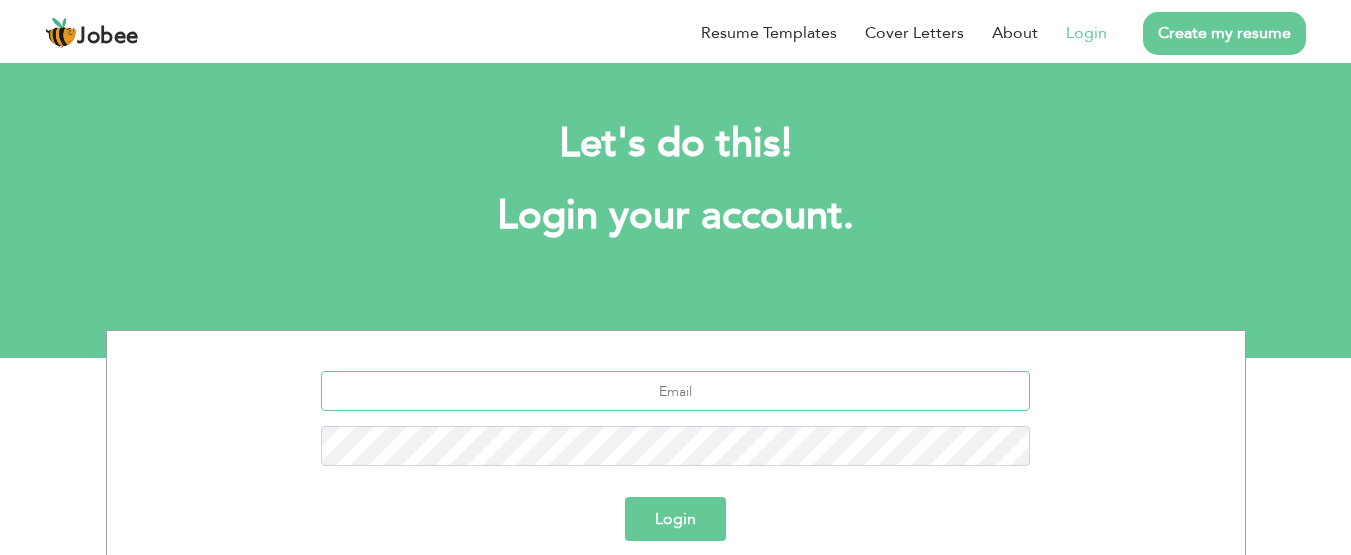 click at bounding box center (675, 391) 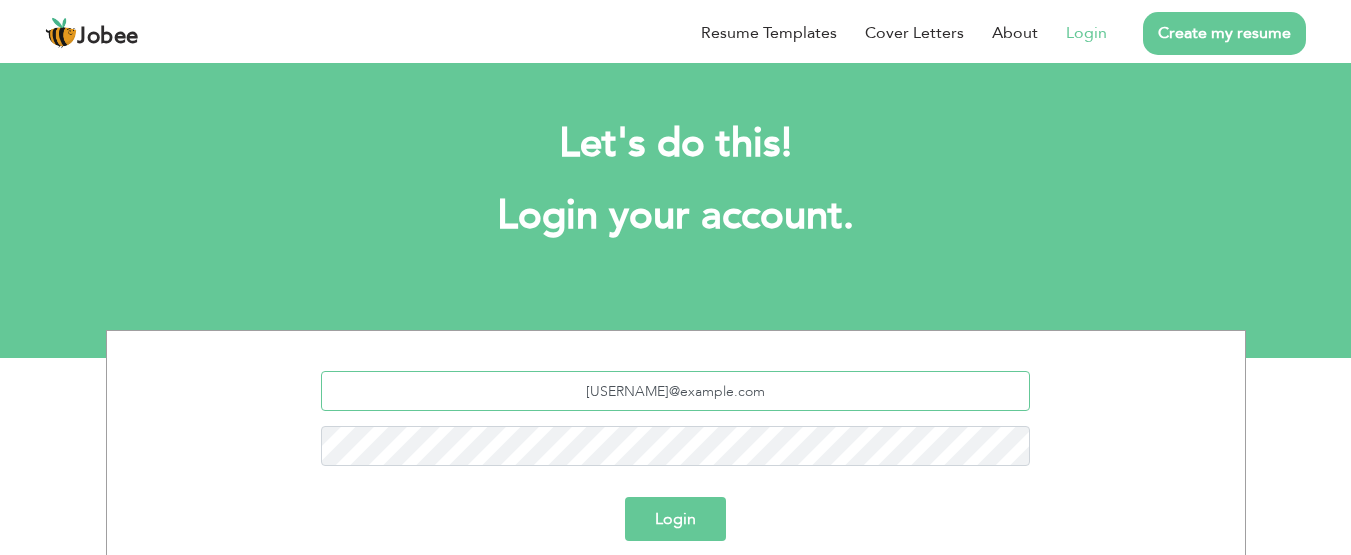 type on "umaramir662@gmail.com" 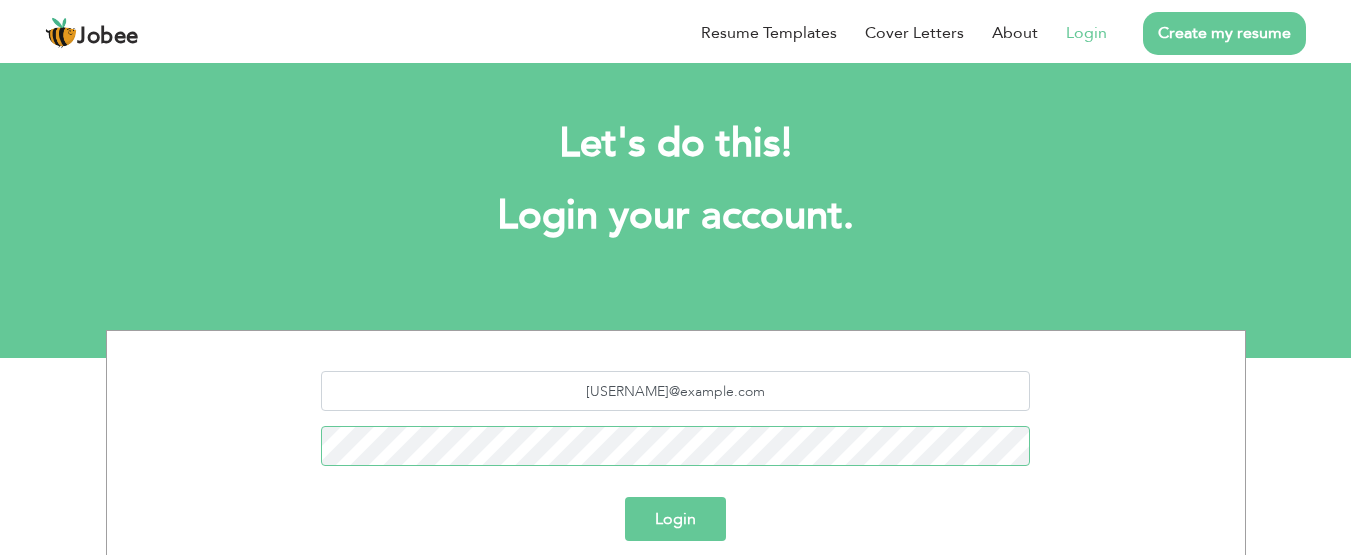 click on "Login" at bounding box center (675, 519) 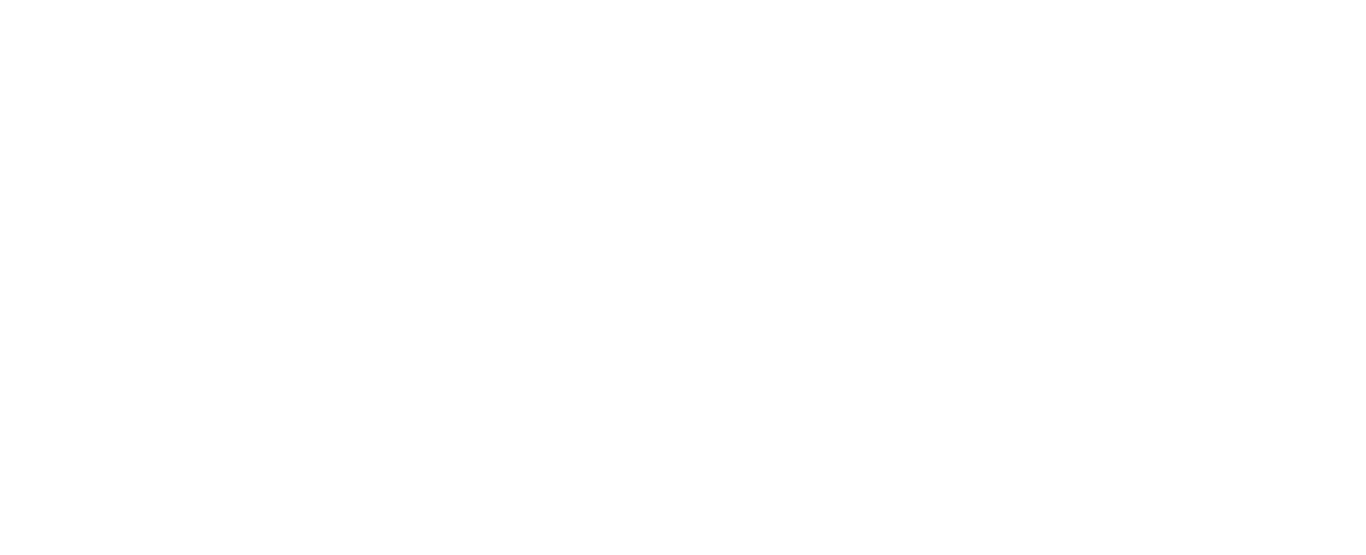 scroll, scrollTop: 0, scrollLeft: 0, axis: both 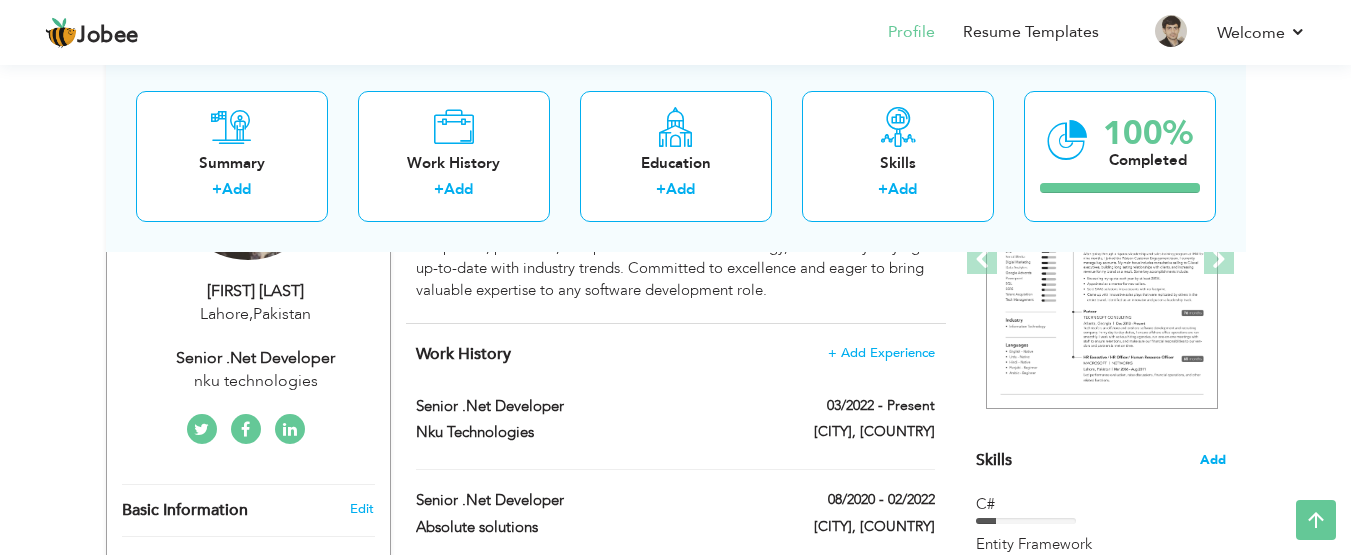 click on "Add" at bounding box center (1213, 460) 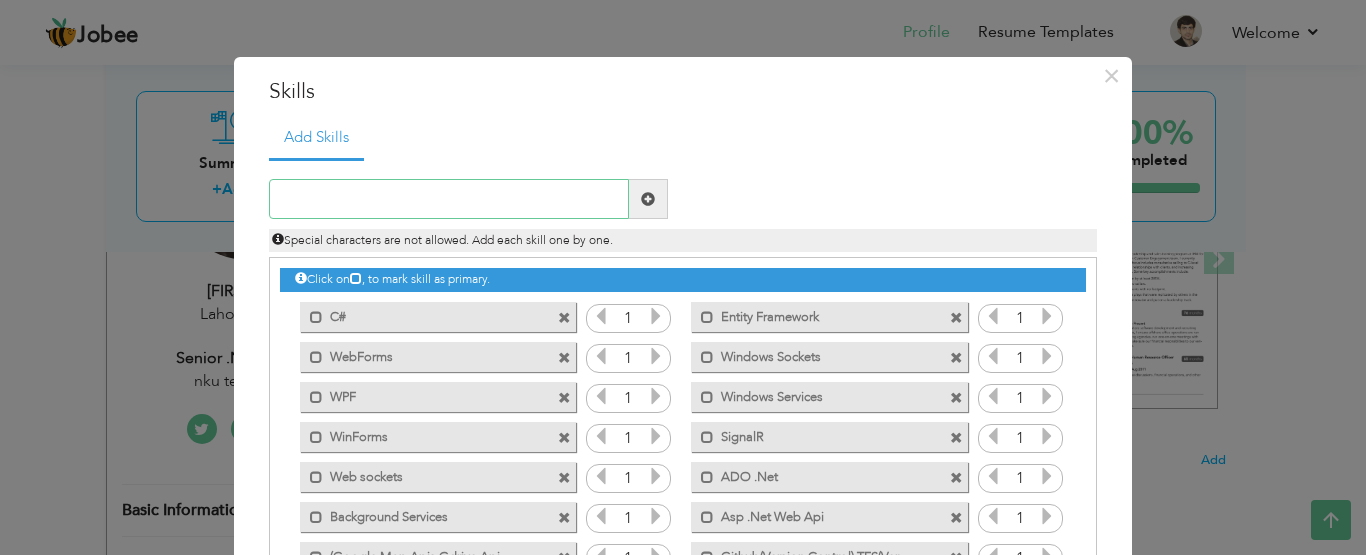 click at bounding box center [449, 199] 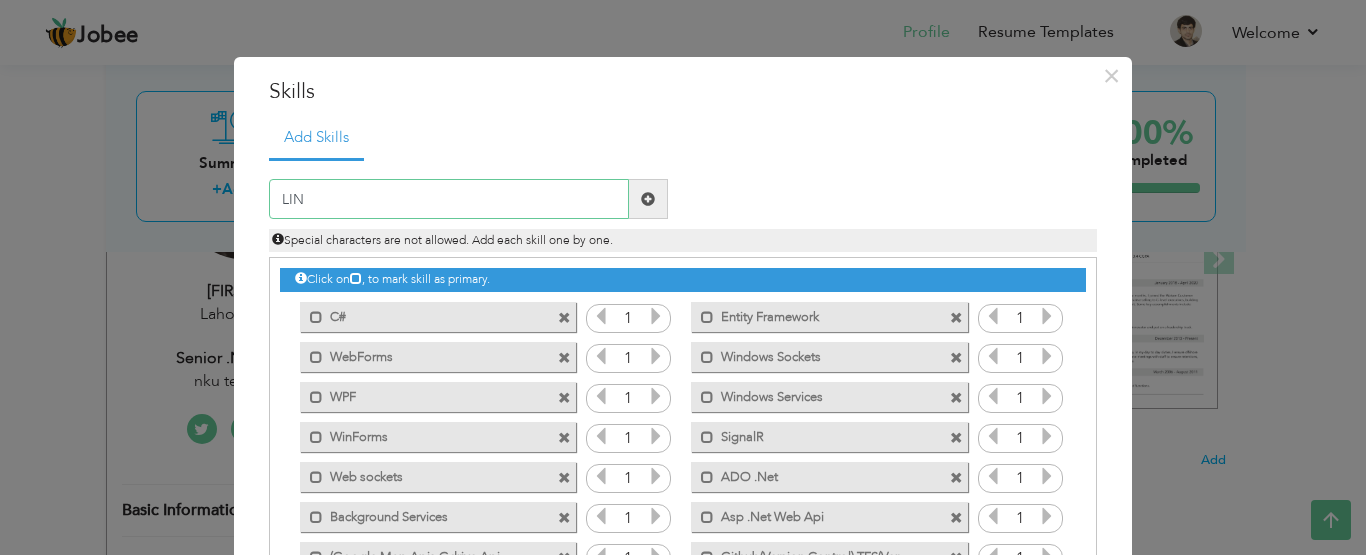 type on "LINQ" 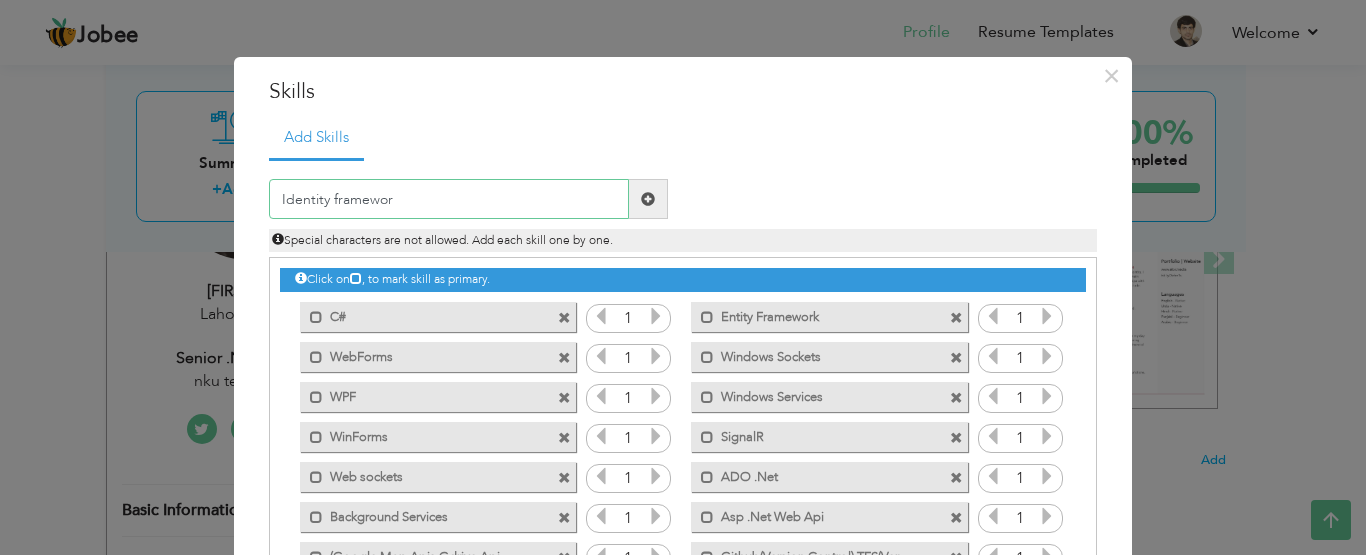 type on "Identity framework" 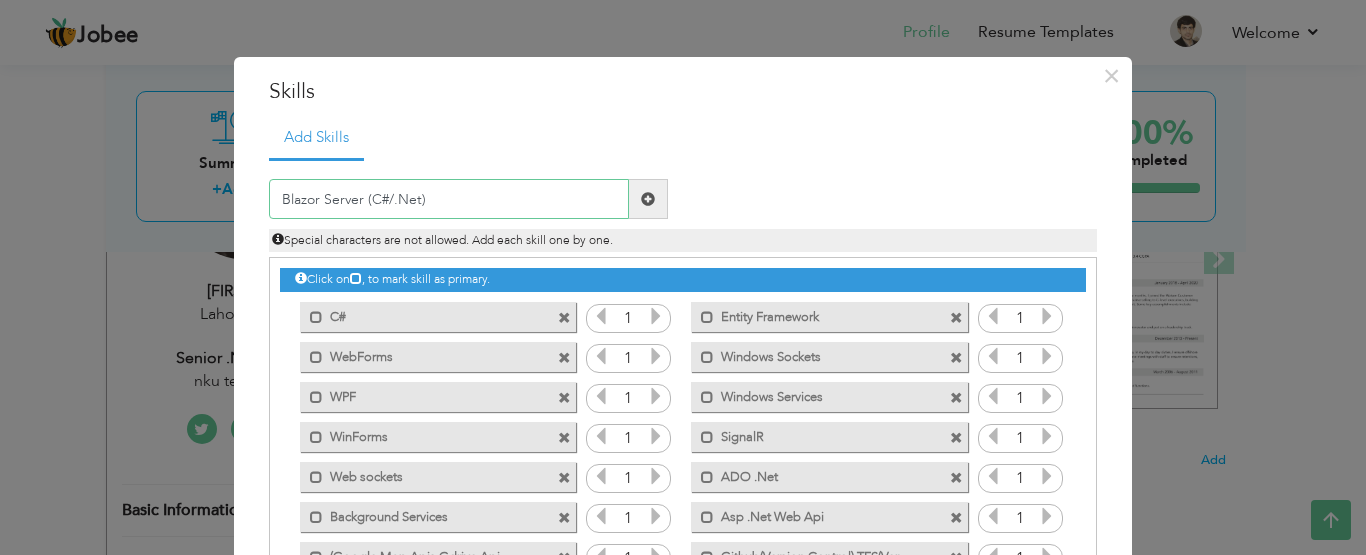 type on "Blazor Server (C#/.Net)" 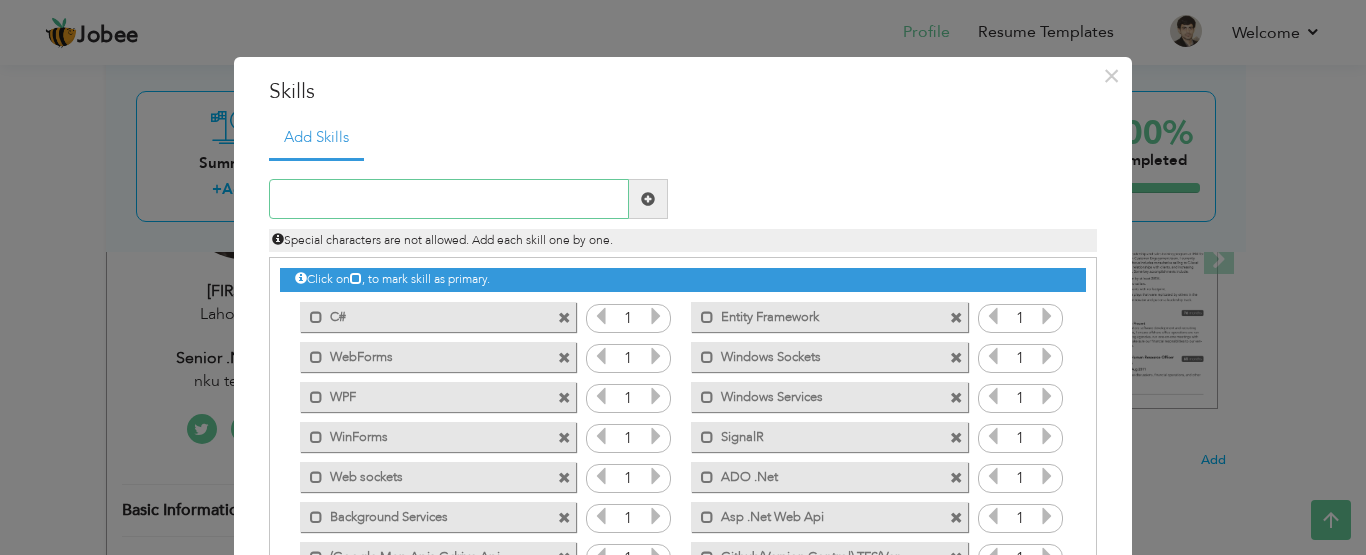 scroll, scrollTop: 1085, scrollLeft: 0, axis: vertical 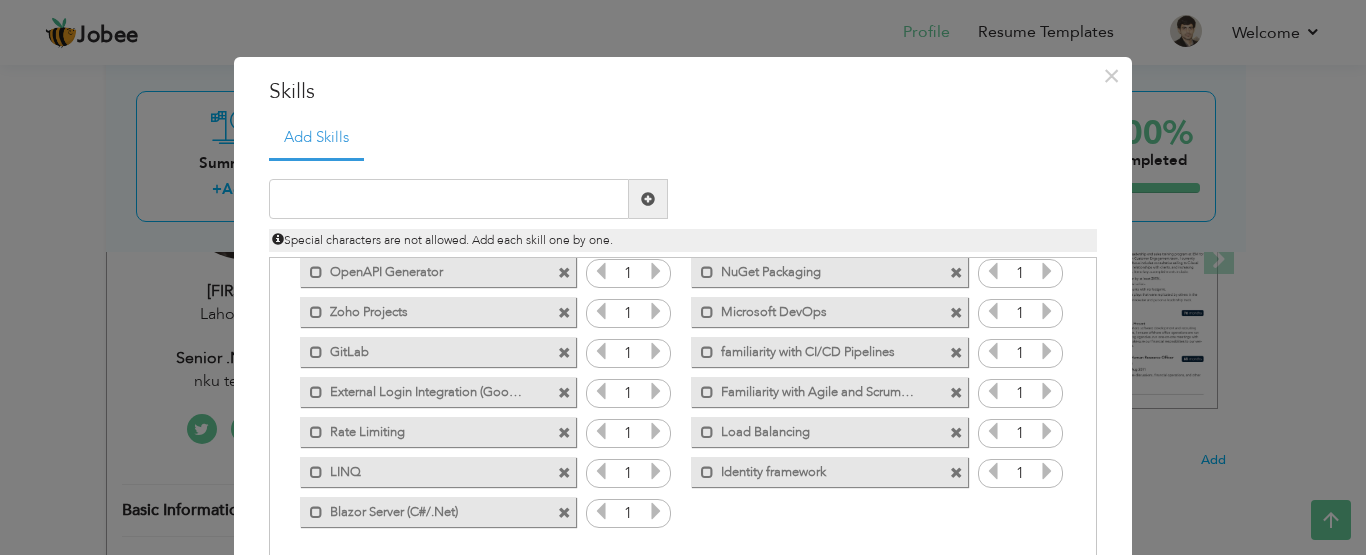 click at bounding box center (956, 353) 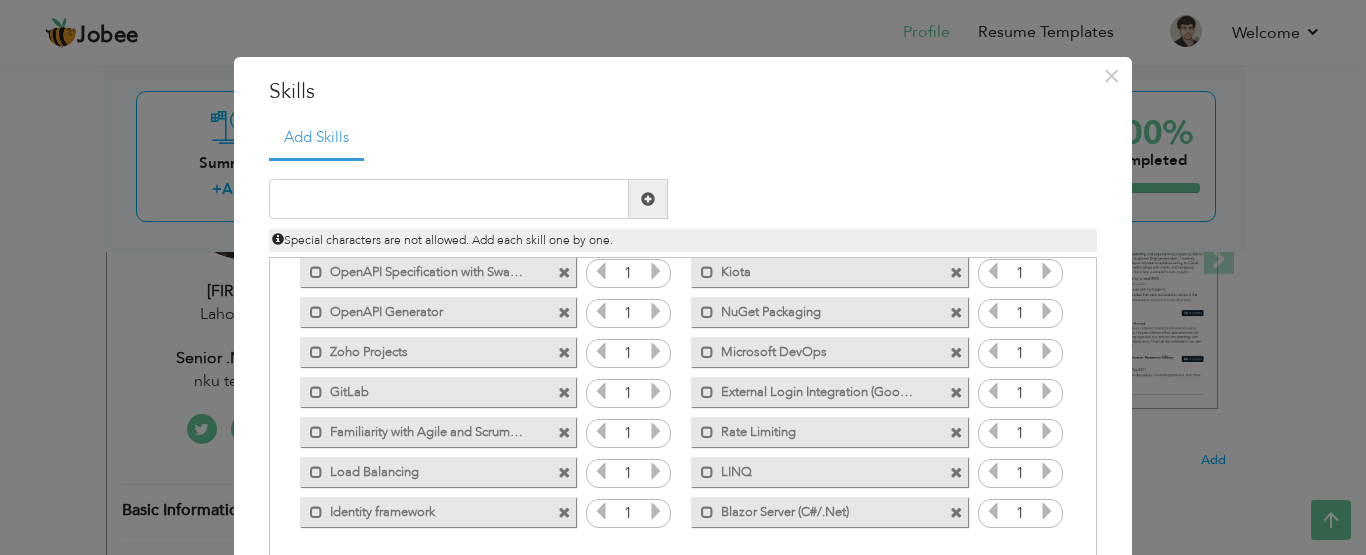 scroll, scrollTop: 1045, scrollLeft: 0, axis: vertical 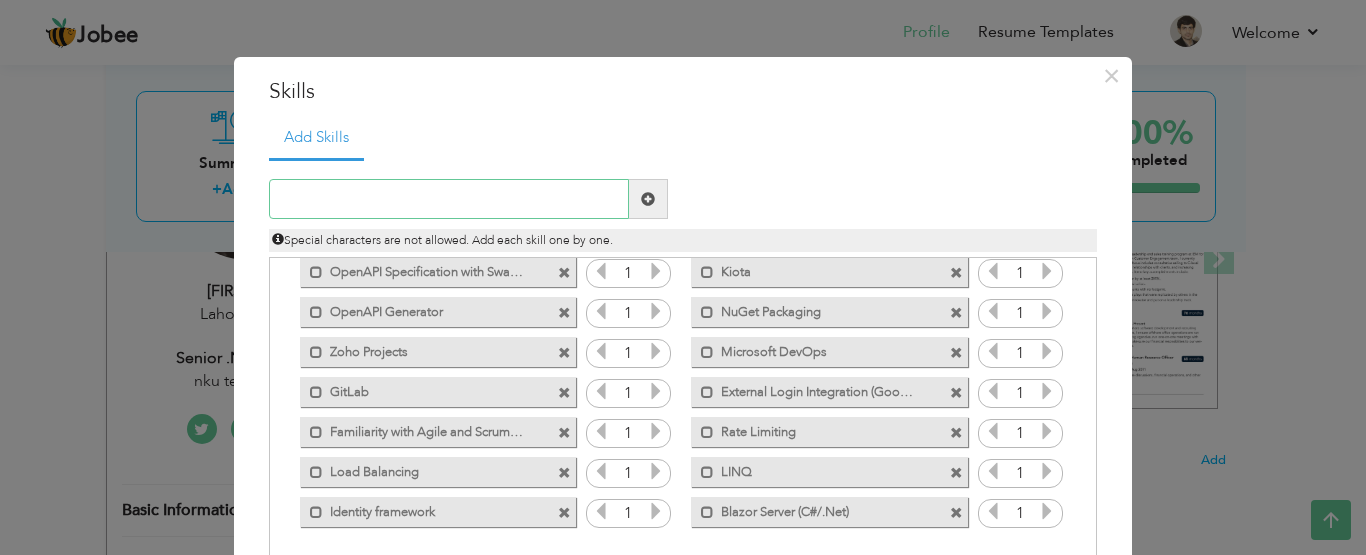 click at bounding box center (449, 199) 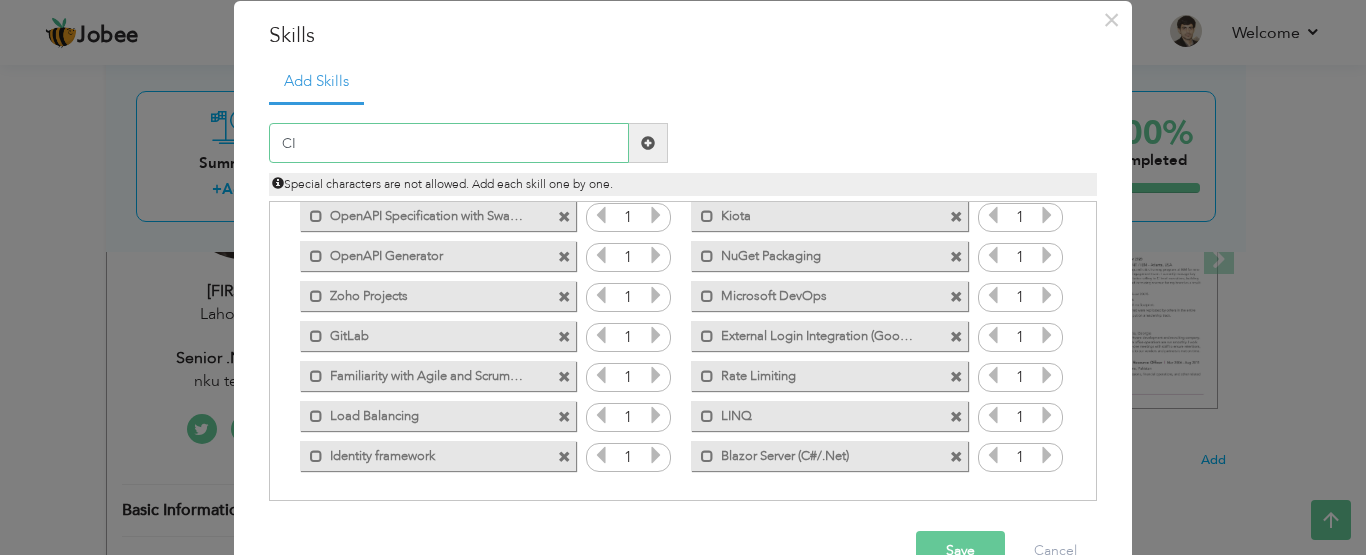 scroll, scrollTop: 107, scrollLeft: 0, axis: vertical 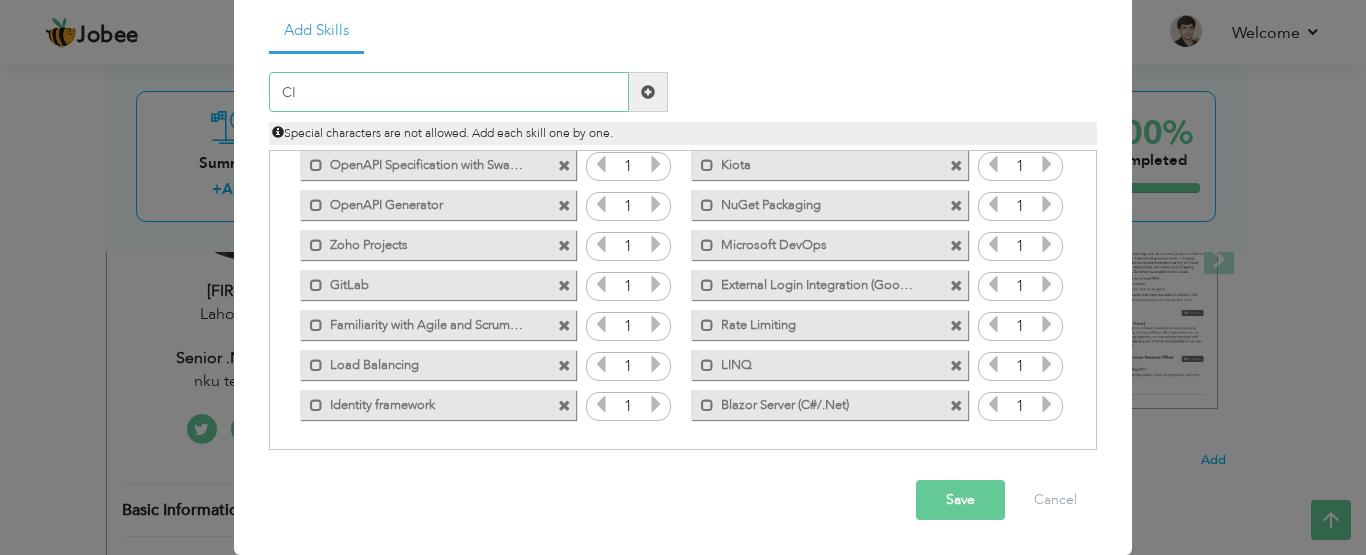 click on "CI" at bounding box center (449, 92) 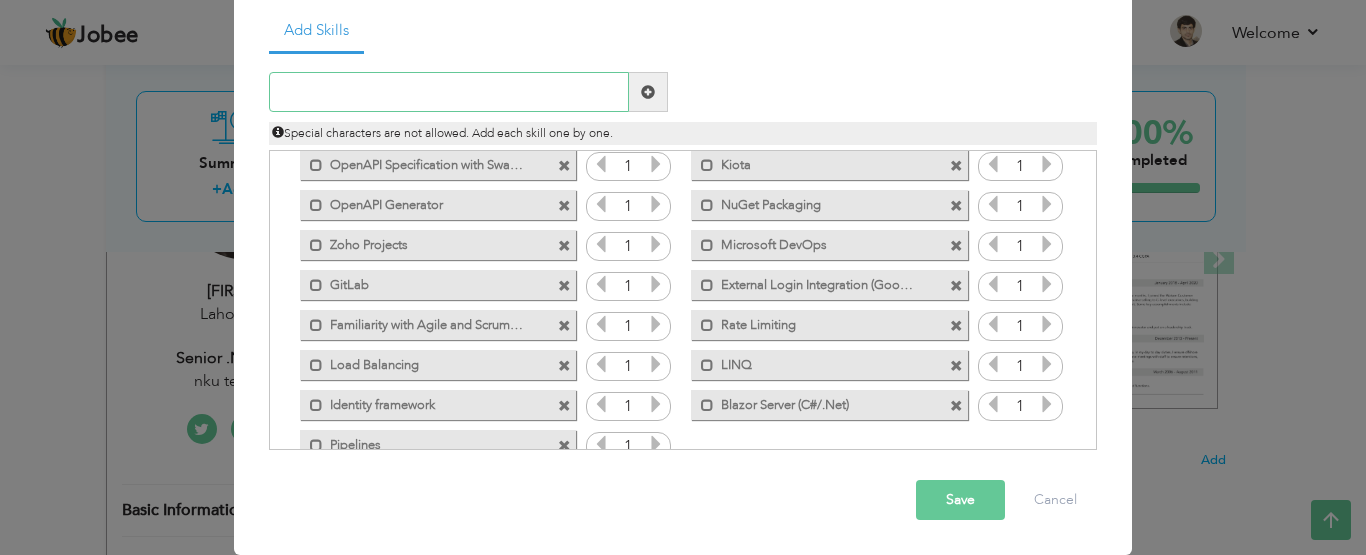 paste on "Pipelines" 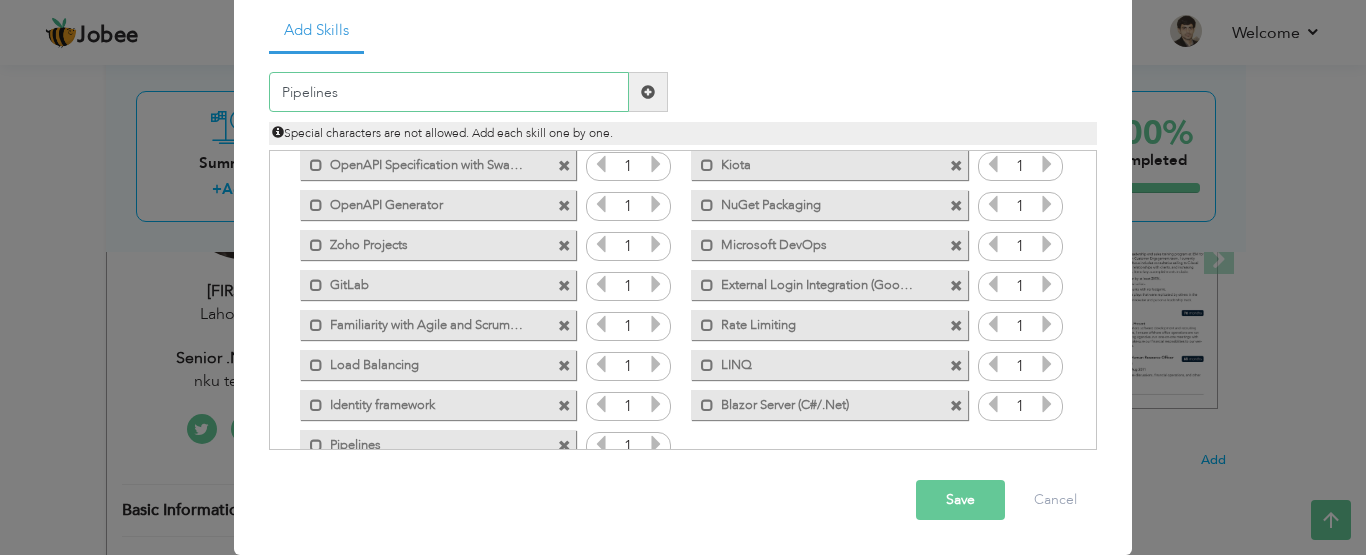 click on "Pipelines" at bounding box center [449, 92] 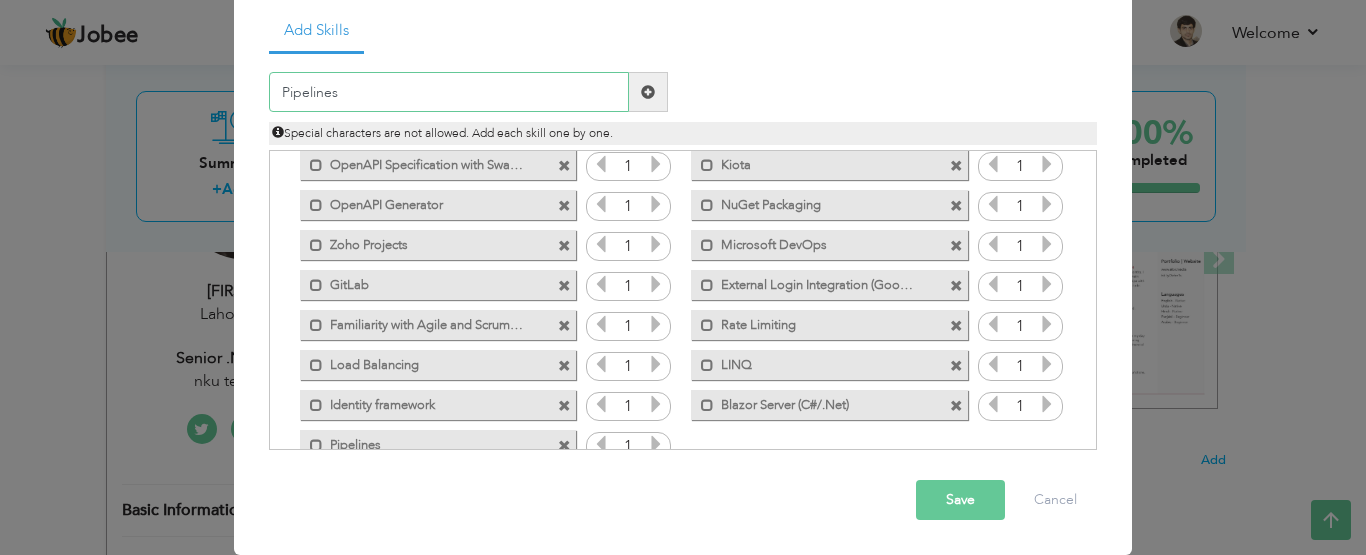 paste on "AzureDevOps CI/CD Pipelines" 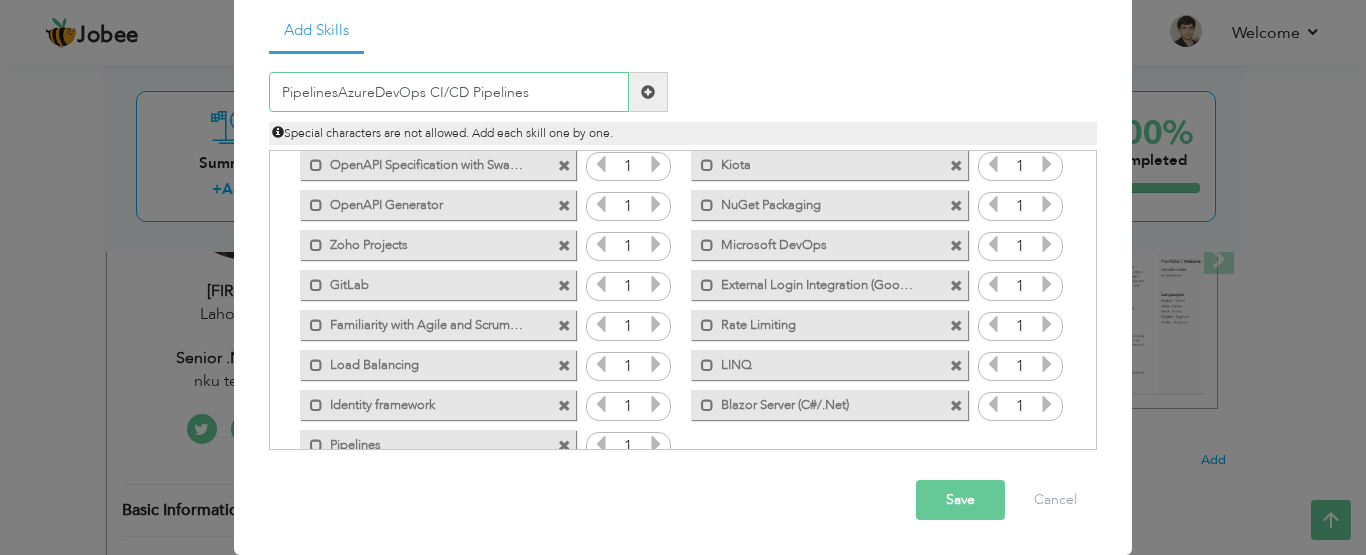 paste 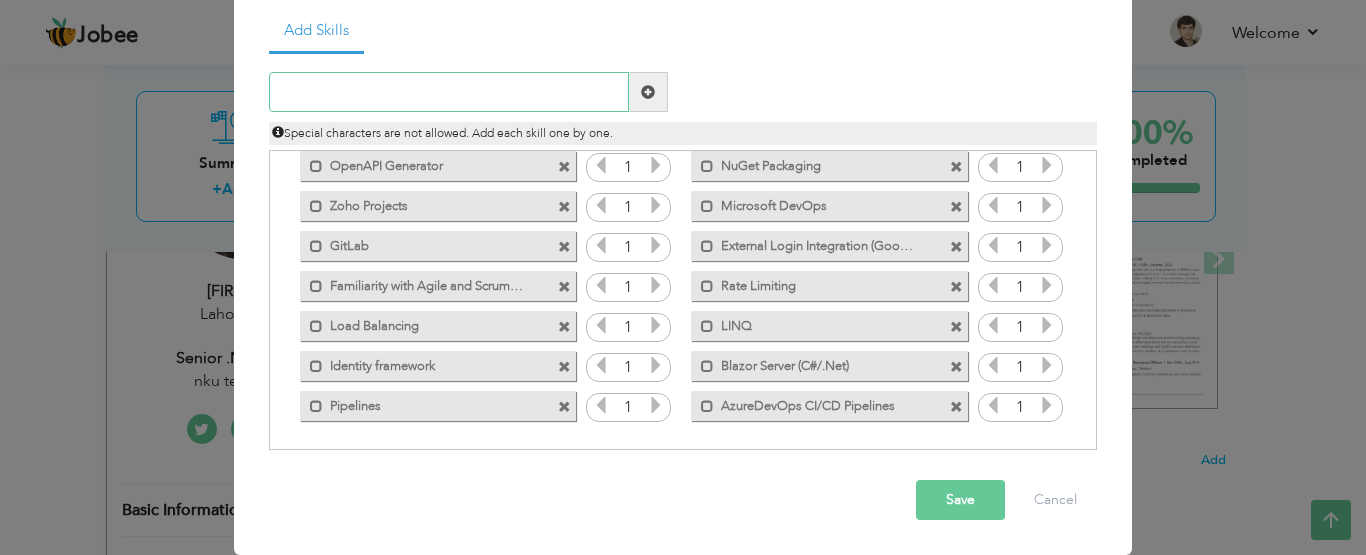 scroll, scrollTop: 1085, scrollLeft: 0, axis: vertical 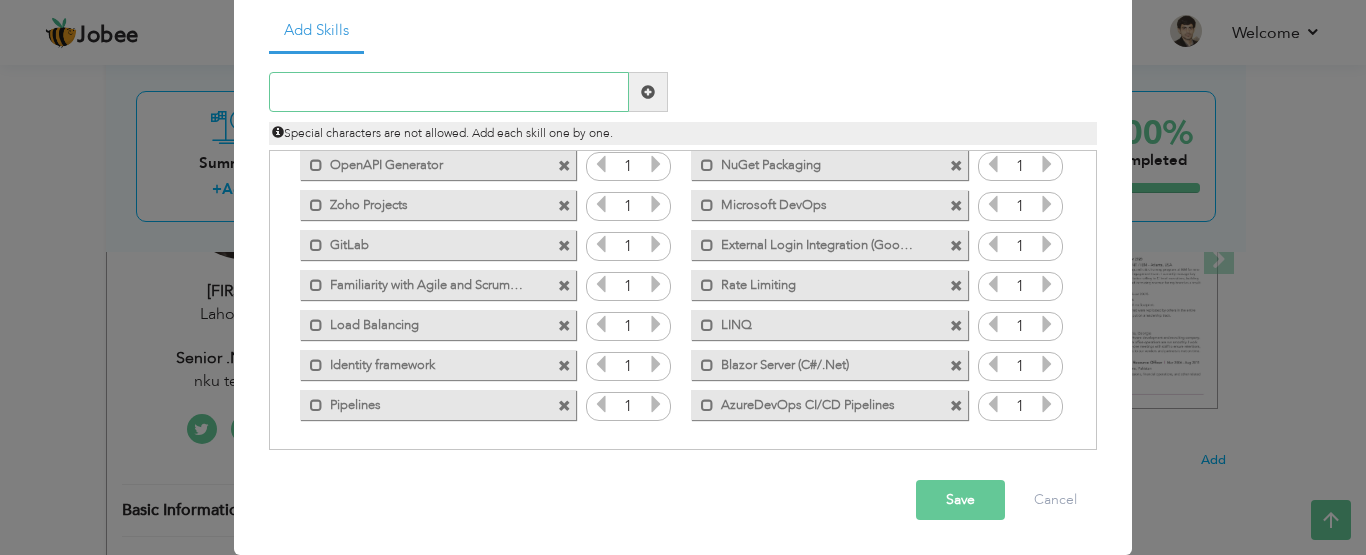 type 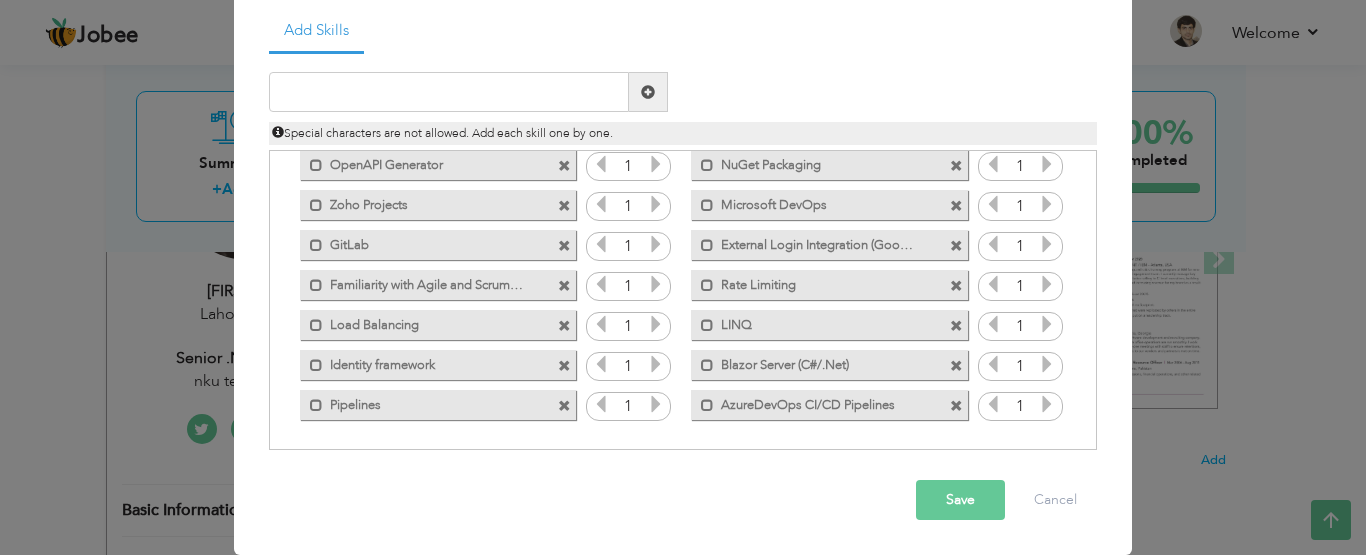 click on "Save" at bounding box center (960, 500) 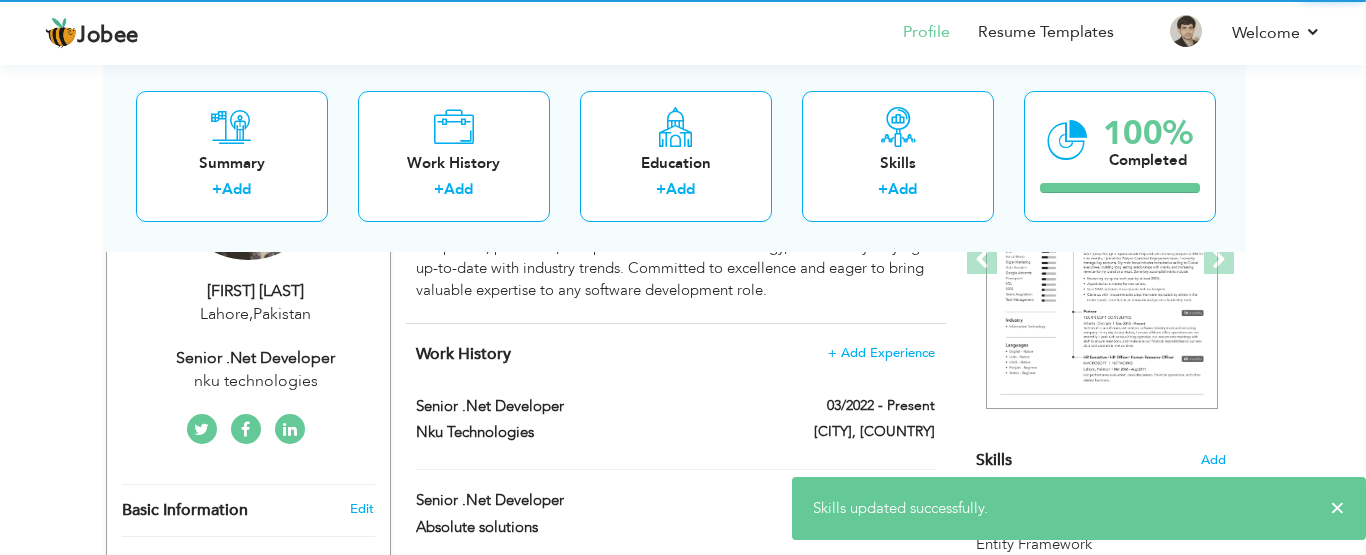 scroll, scrollTop: 0, scrollLeft: 0, axis: both 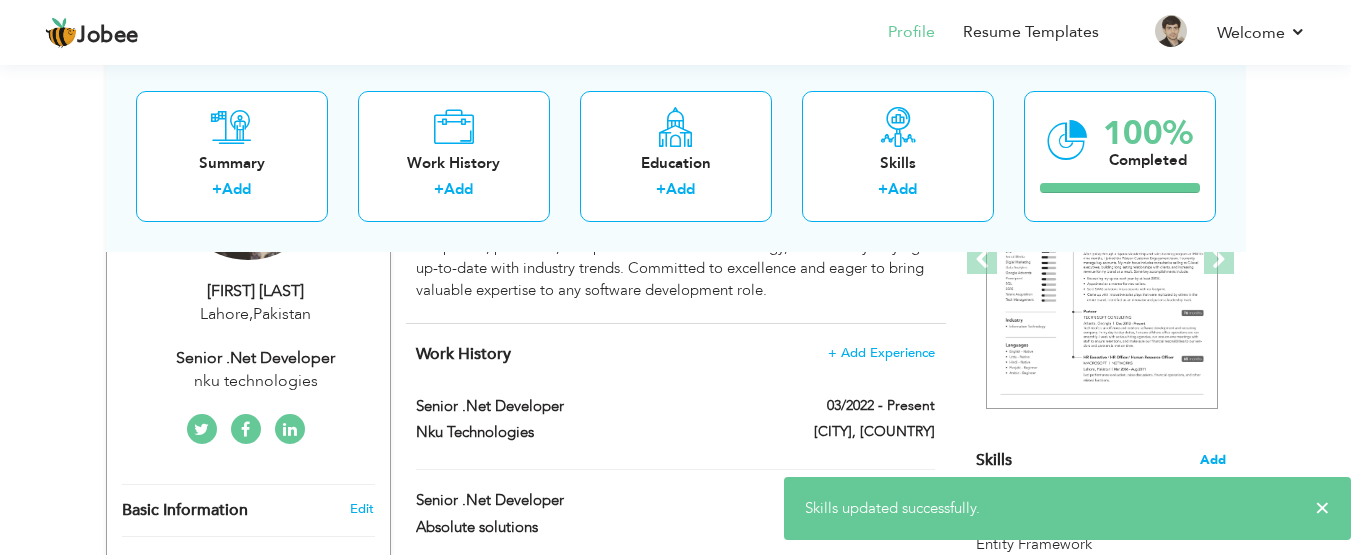 click on "Add" at bounding box center (1213, 460) 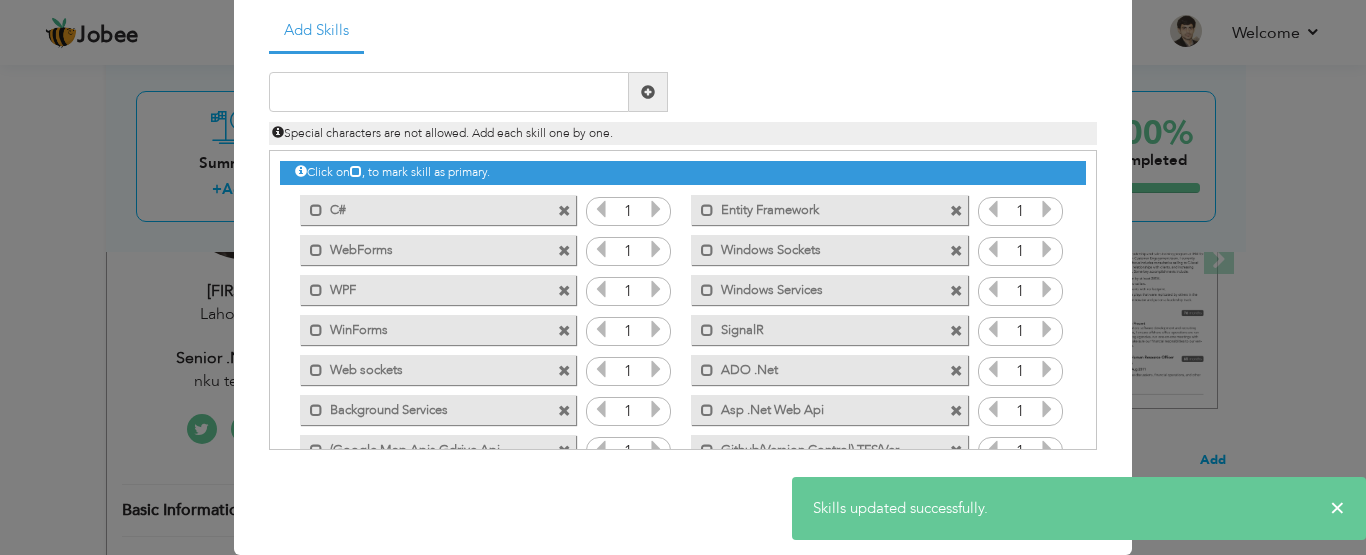 scroll, scrollTop: 0, scrollLeft: 0, axis: both 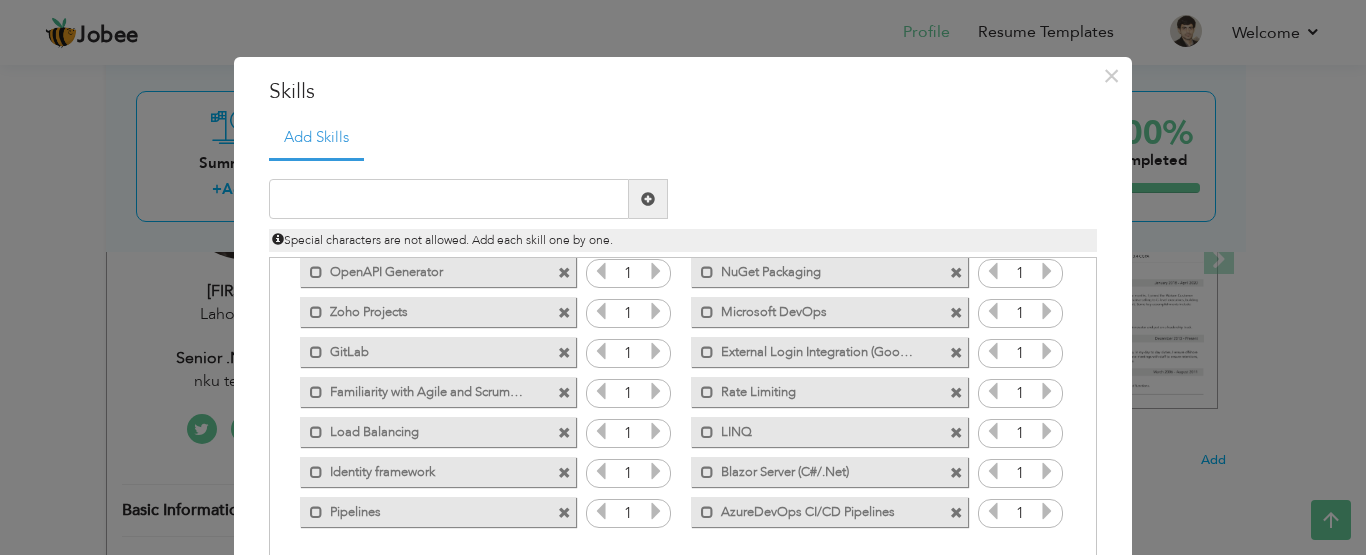 click at bounding box center [564, 513] 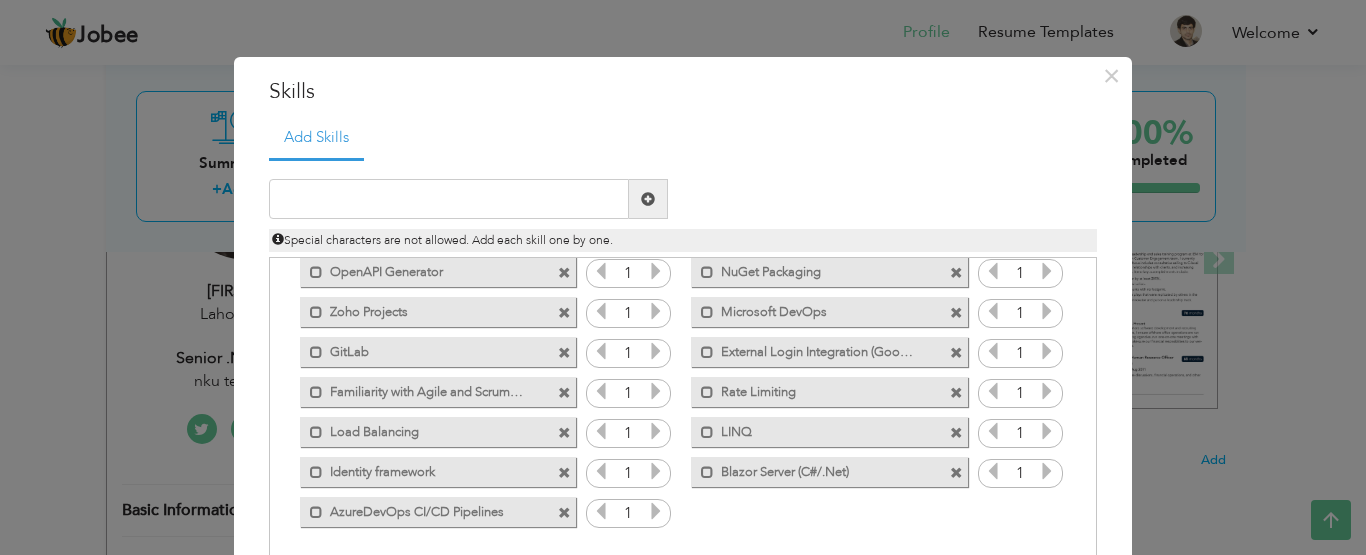 scroll, scrollTop: 107, scrollLeft: 0, axis: vertical 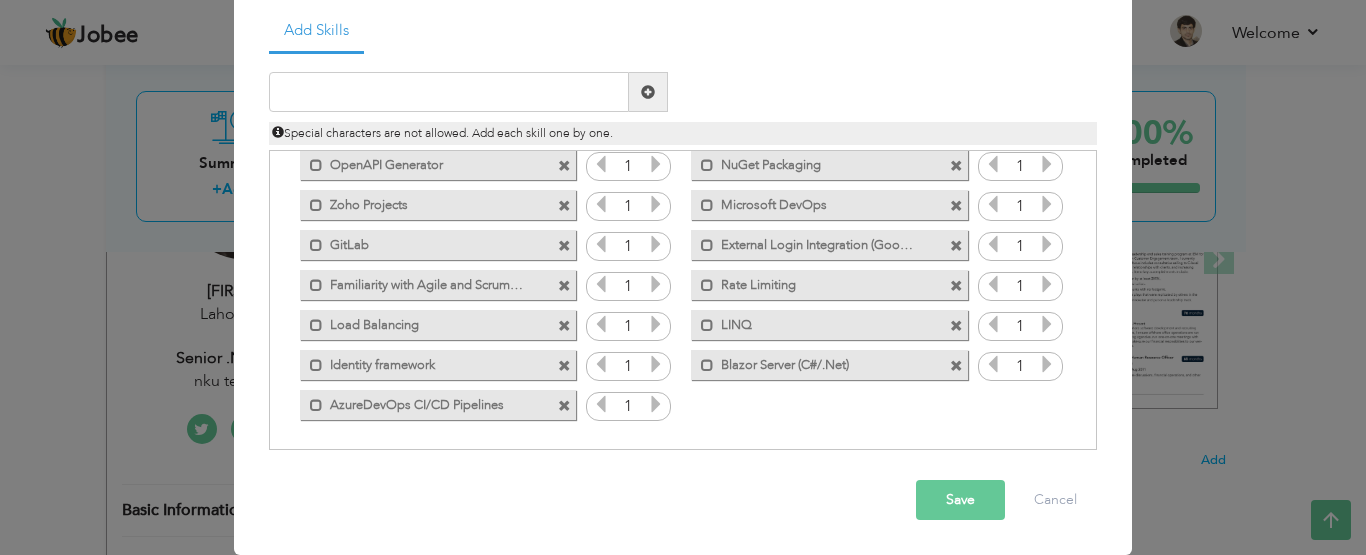 click on "Save" at bounding box center (960, 500) 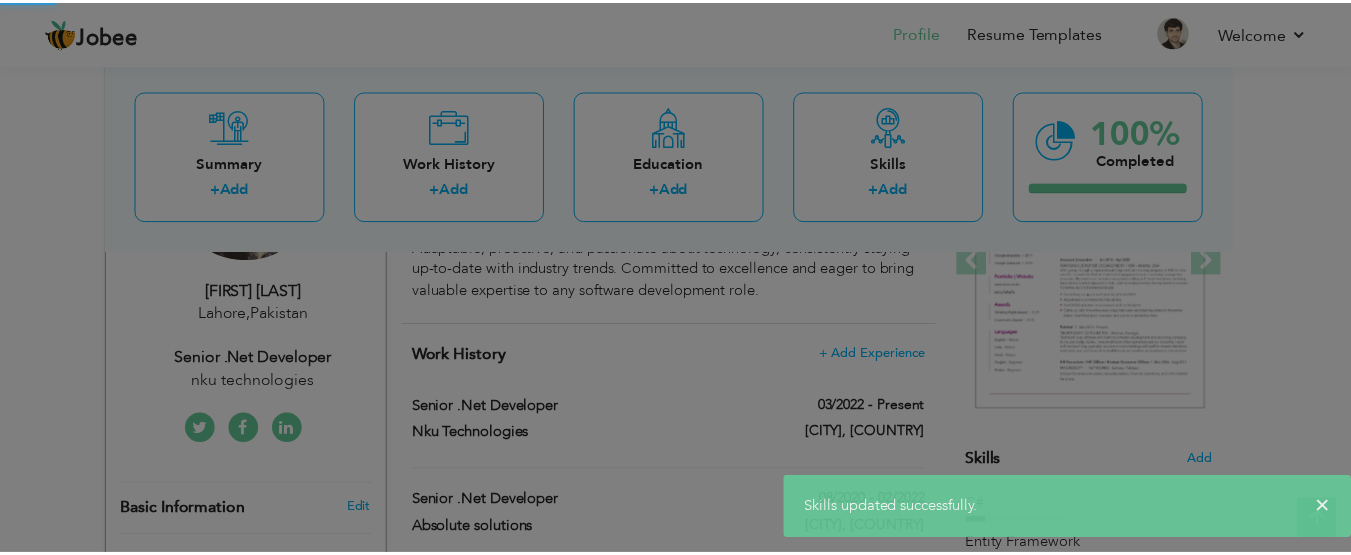 scroll, scrollTop: 0, scrollLeft: 0, axis: both 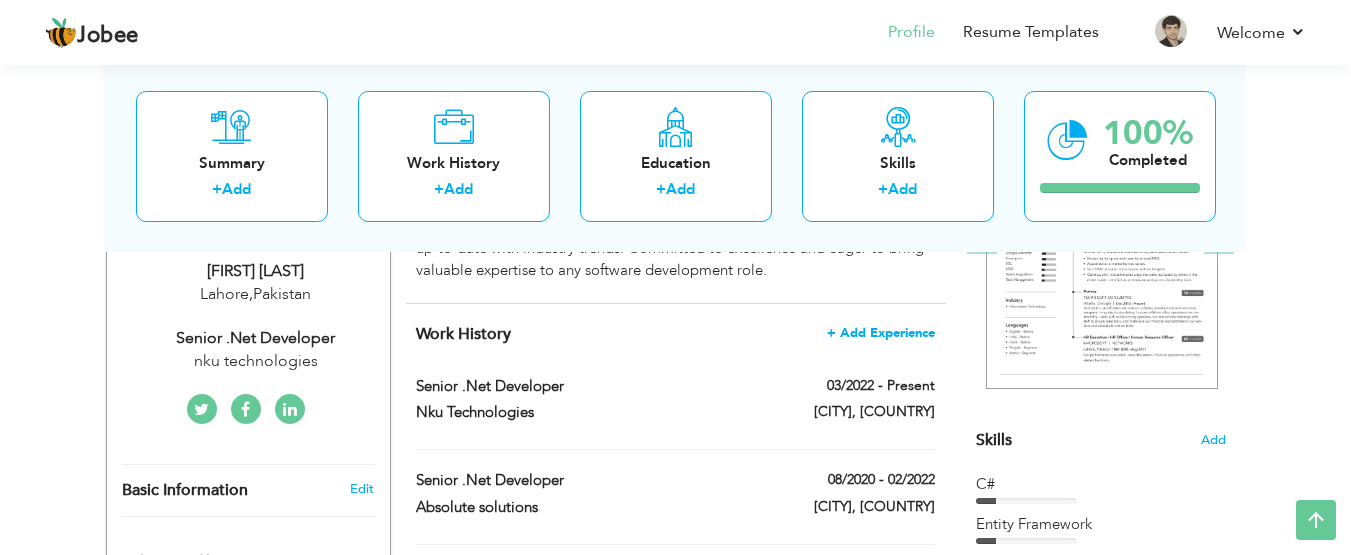 click on "+ Add Experience" at bounding box center [881, 333] 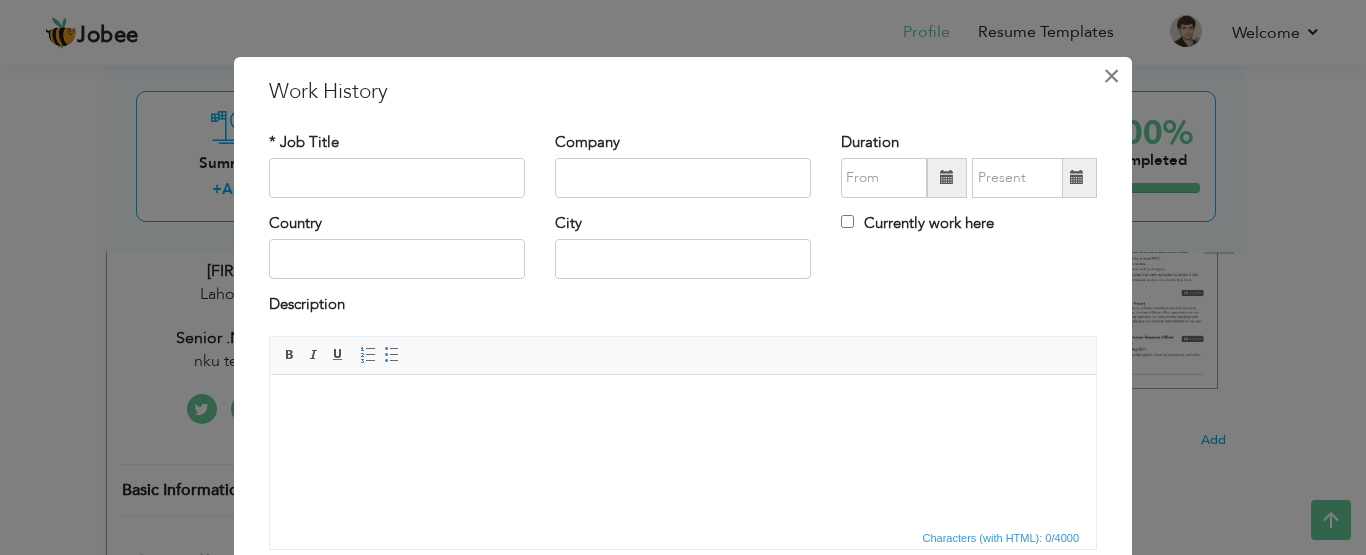 click on "×" at bounding box center [1111, 76] 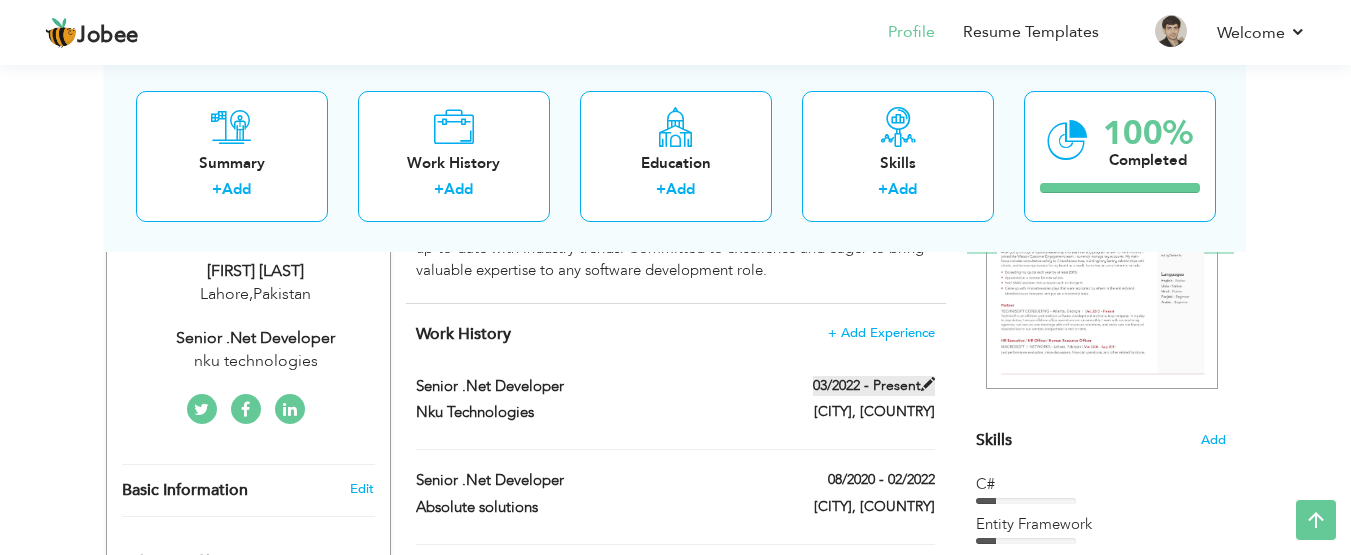 click at bounding box center (928, 384) 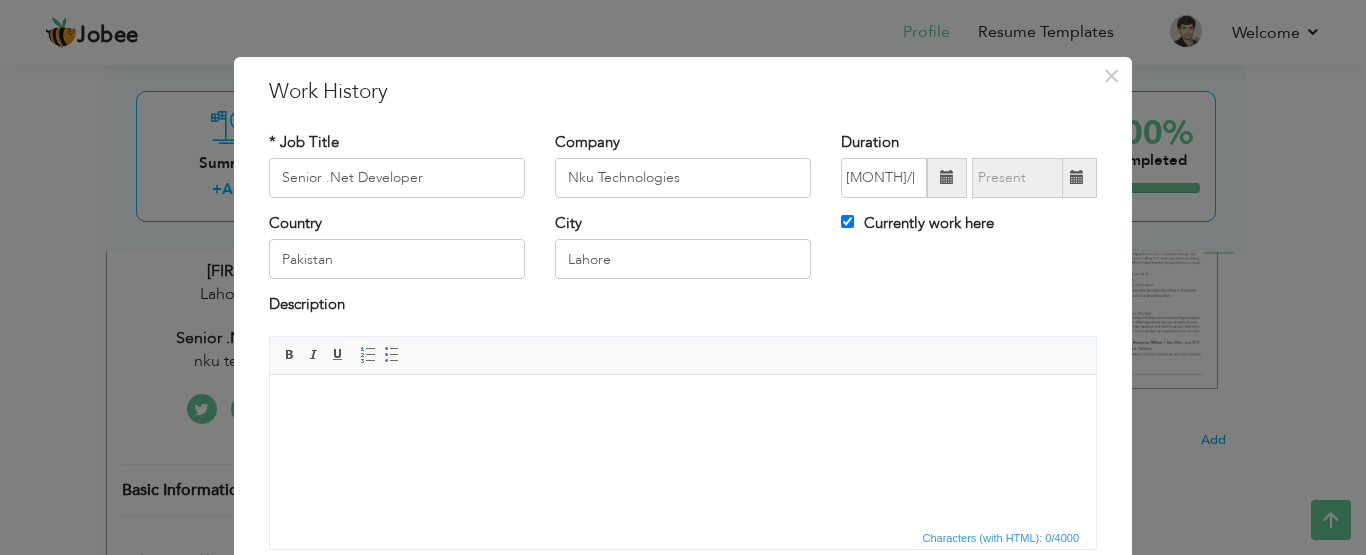 click at bounding box center (1077, 178) 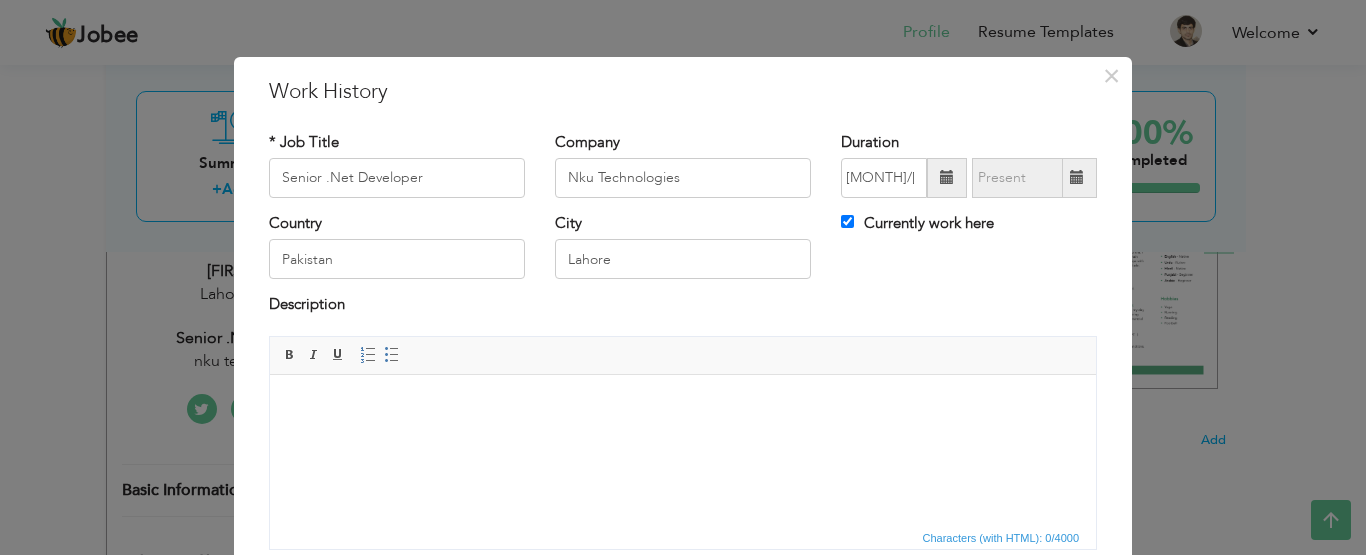 click on "Currently work here" at bounding box center [917, 223] 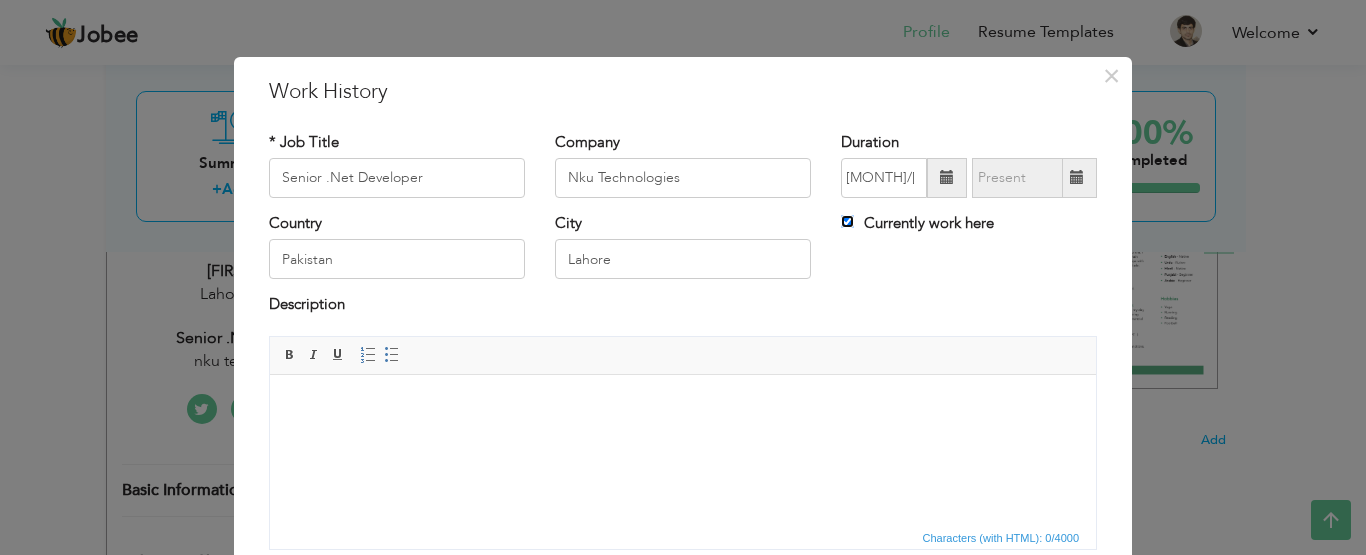 click on "Currently work here" at bounding box center (847, 221) 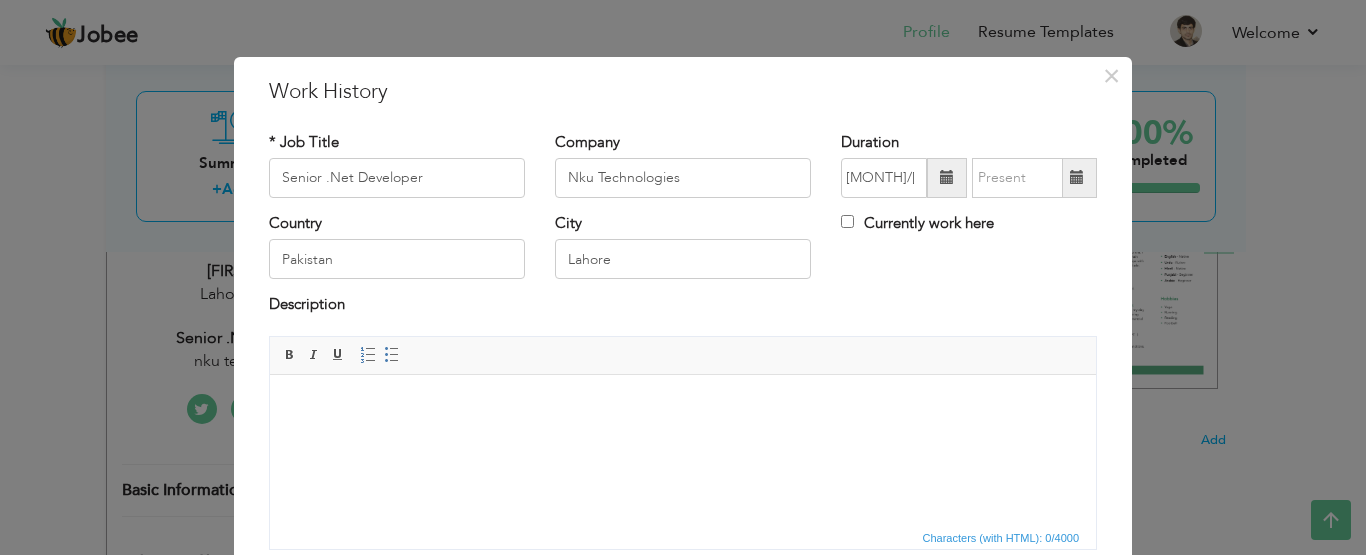 click at bounding box center (1077, 178) 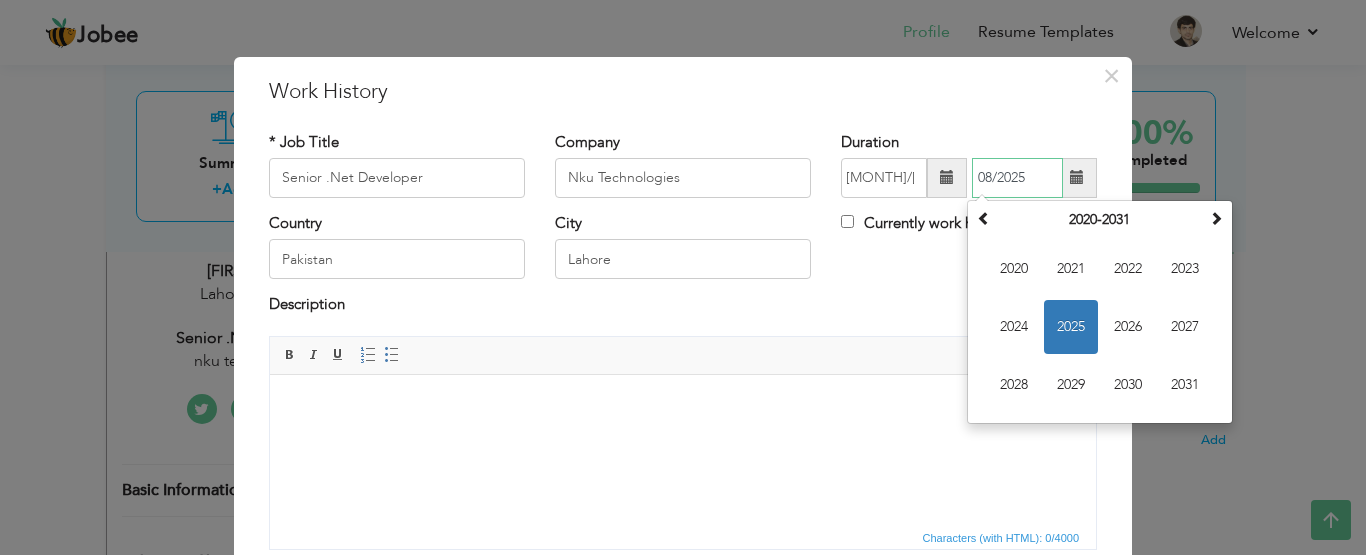 click on "2025" at bounding box center [1071, 327] 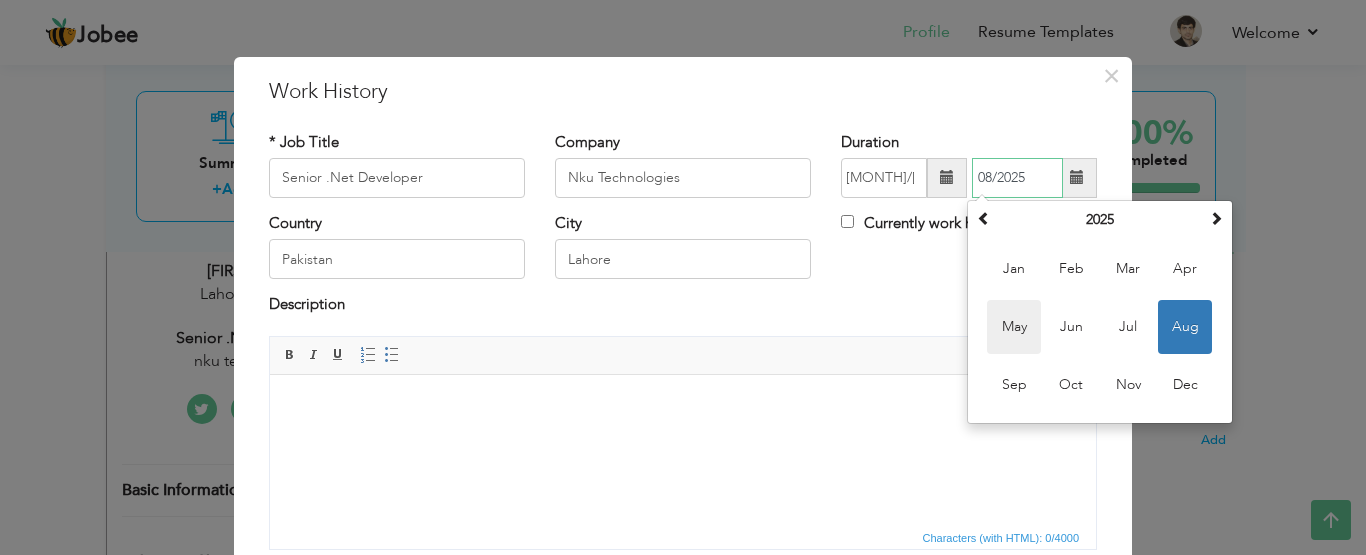 click on "May" at bounding box center [1014, 327] 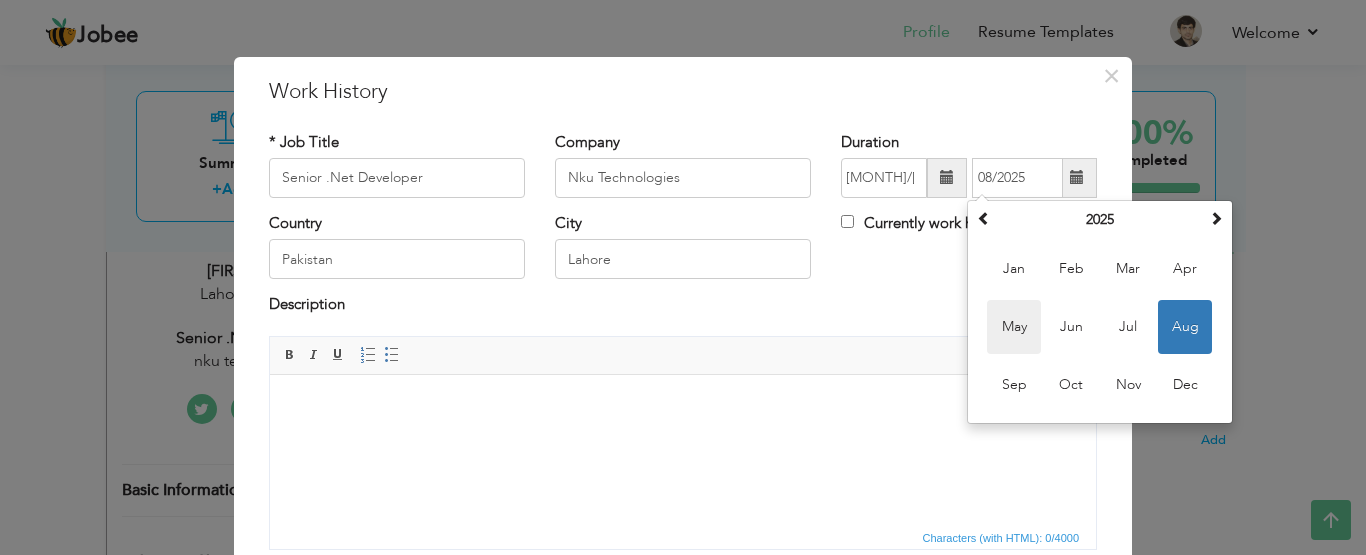 type on "05/2025" 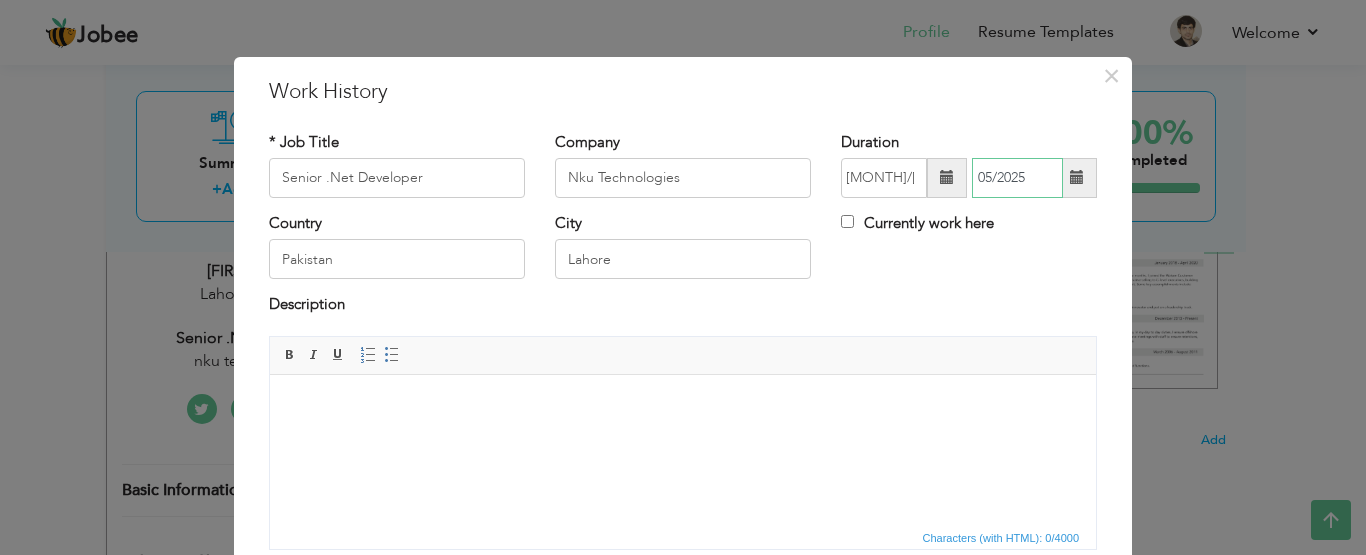 click on "05/2025" at bounding box center [1017, 178] 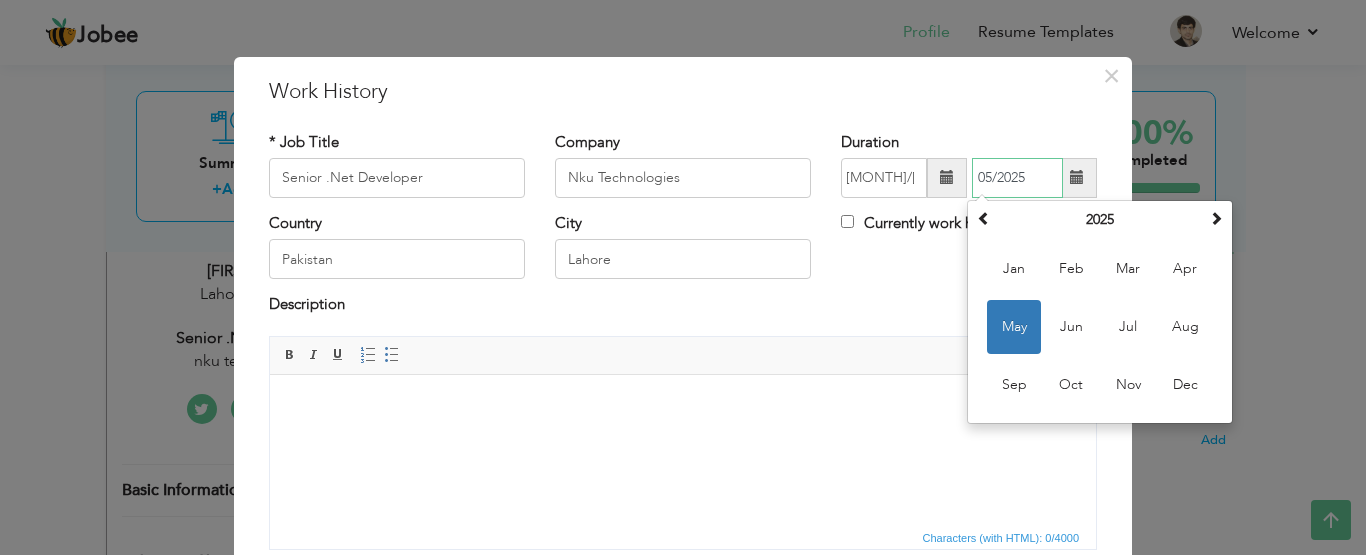 click on "May" at bounding box center [1014, 327] 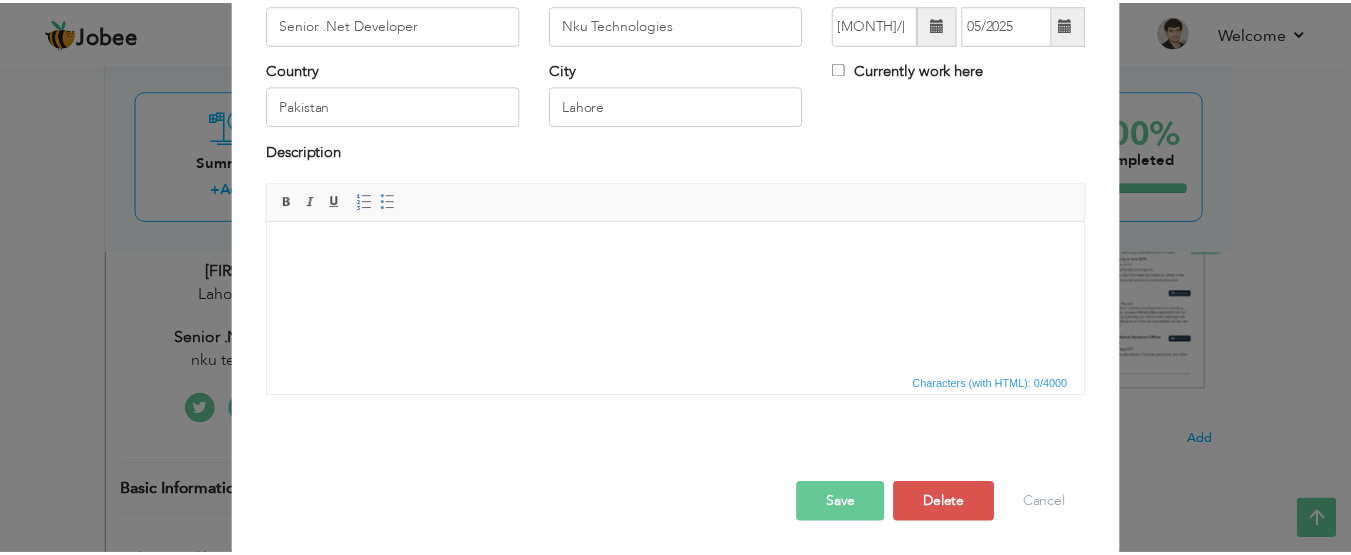 scroll, scrollTop: 157, scrollLeft: 0, axis: vertical 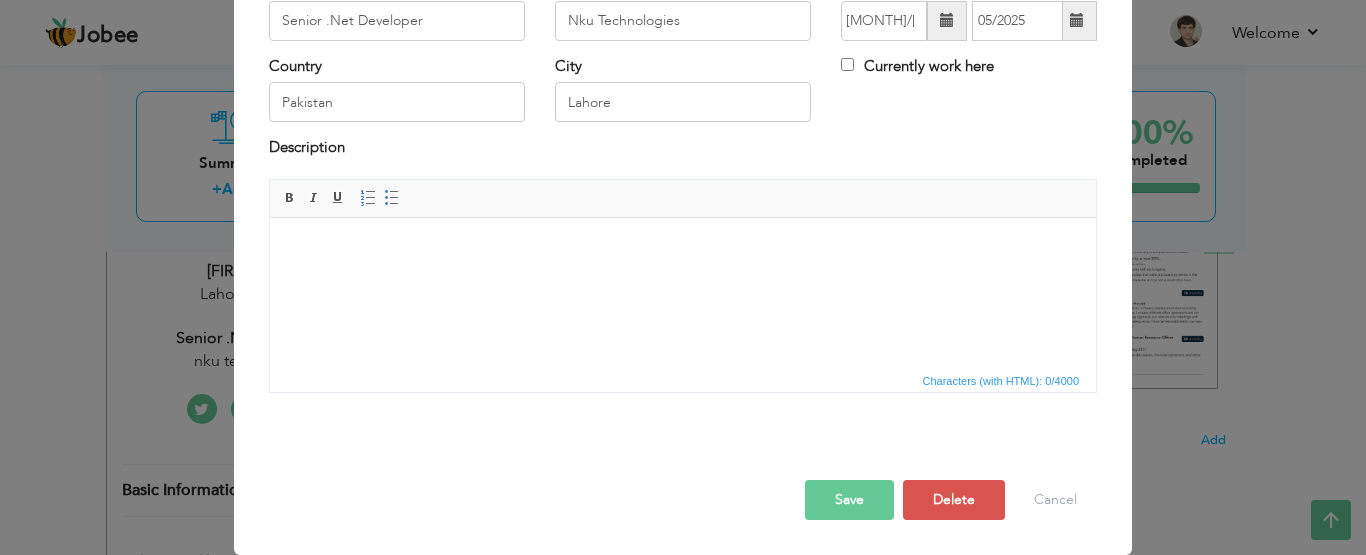 click on "Save" at bounding box center [849, 500] 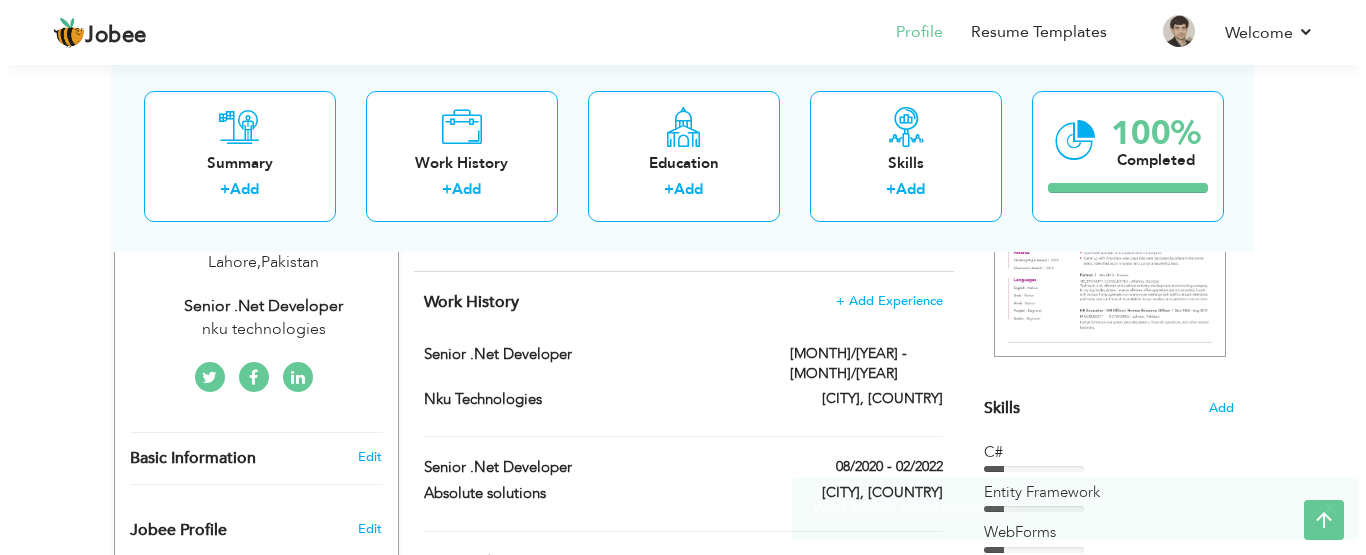 scroll, scrollTop: 373, scrollLeft: 0, axis: vertical 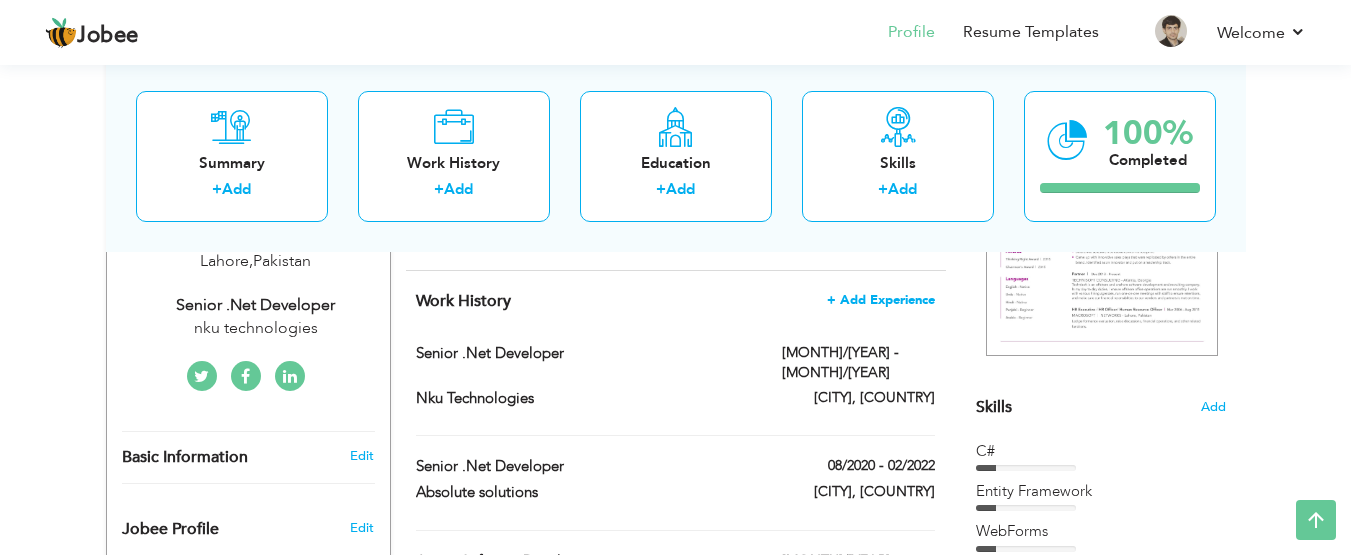 click on "+ Add Experience" at bounding box center [881, 300] 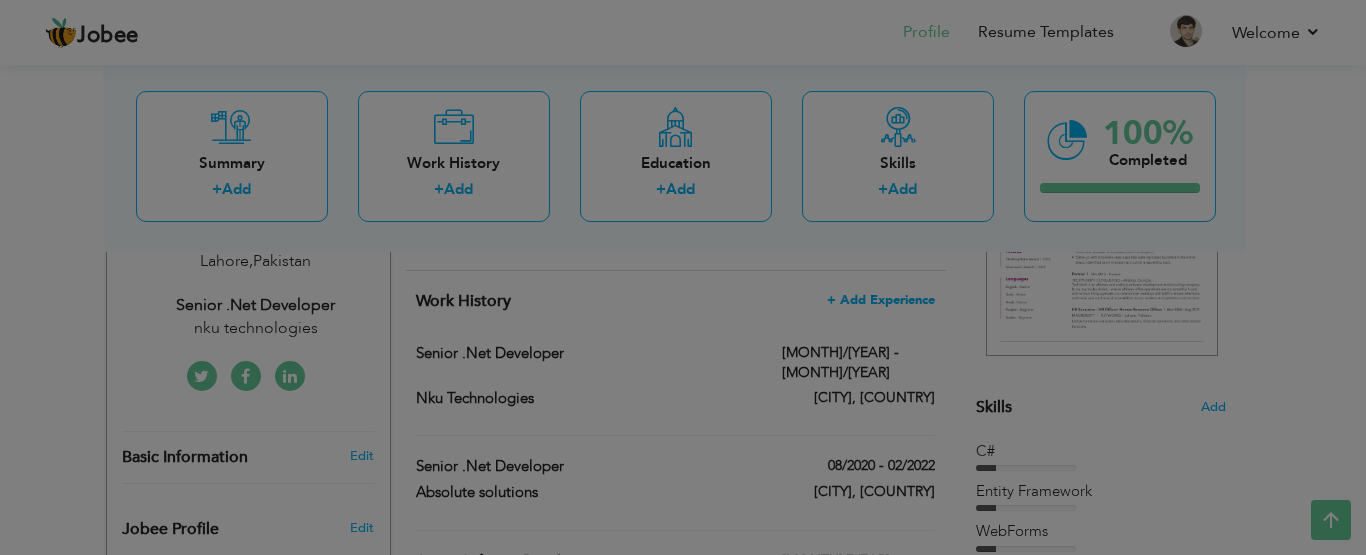 scroll, scrollTop: 0, scrollLeft: 0, axis: both 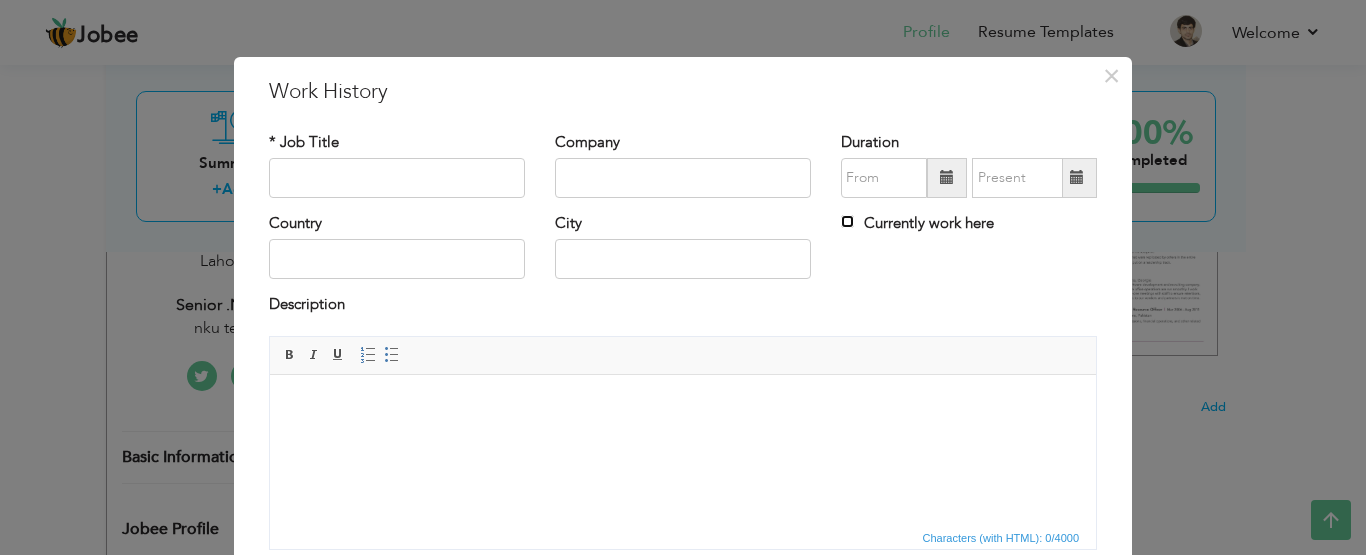 click on "Currently work here" at bounding box center (847, 221) 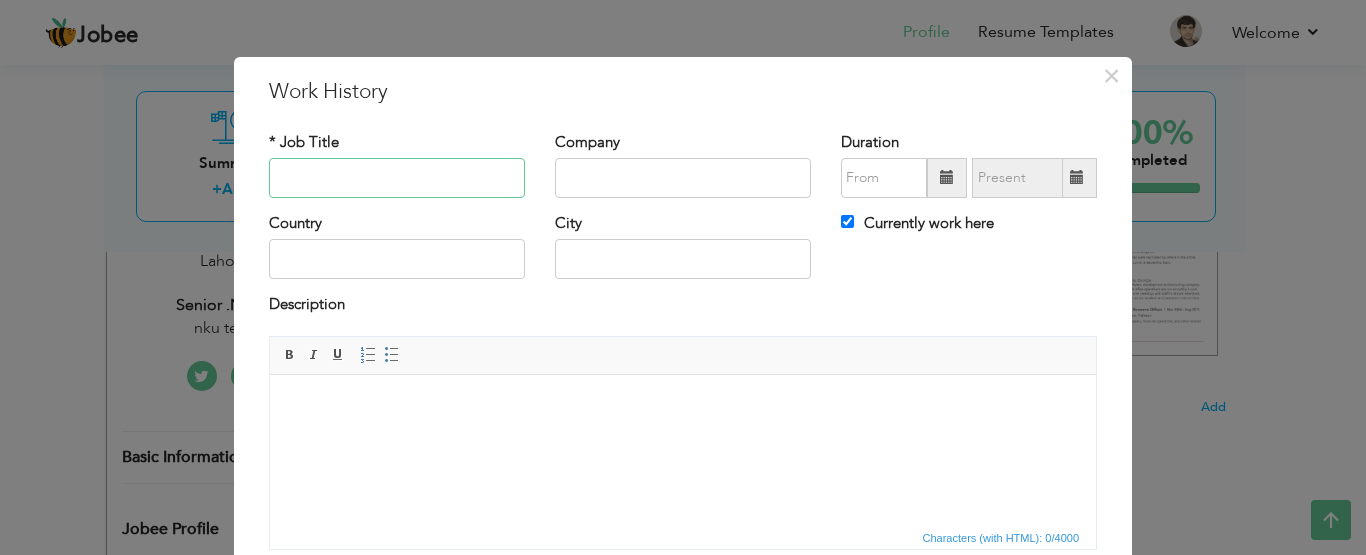 click at bounding box center [397, 178] 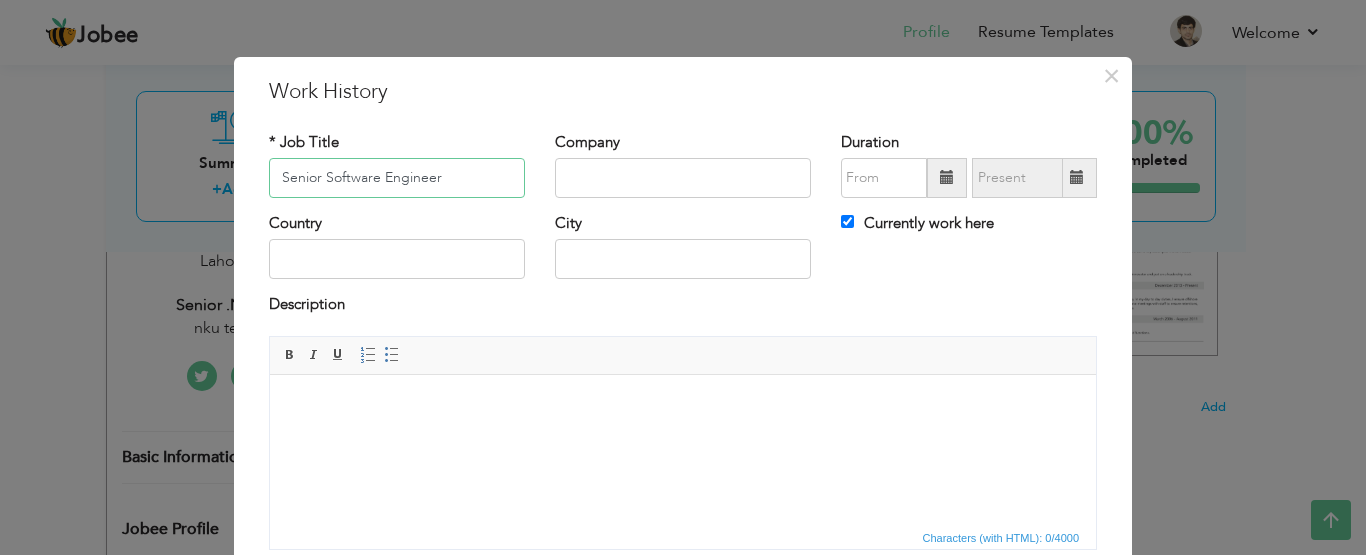 type on "Senior Software Engineer" 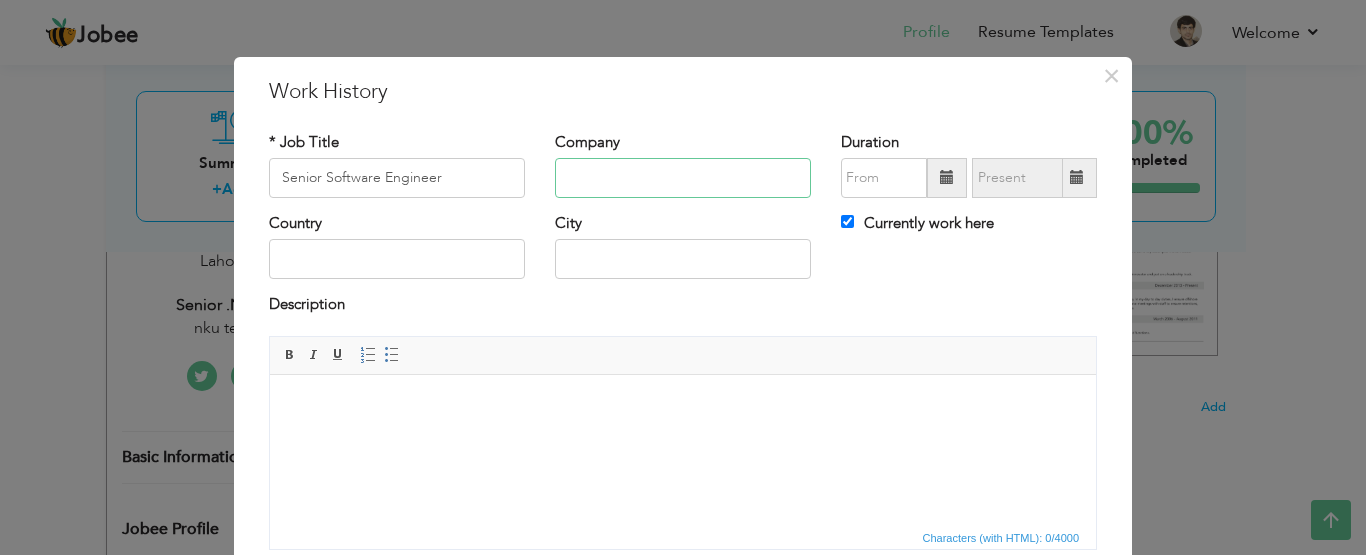 click at bounding box center [683, 178] 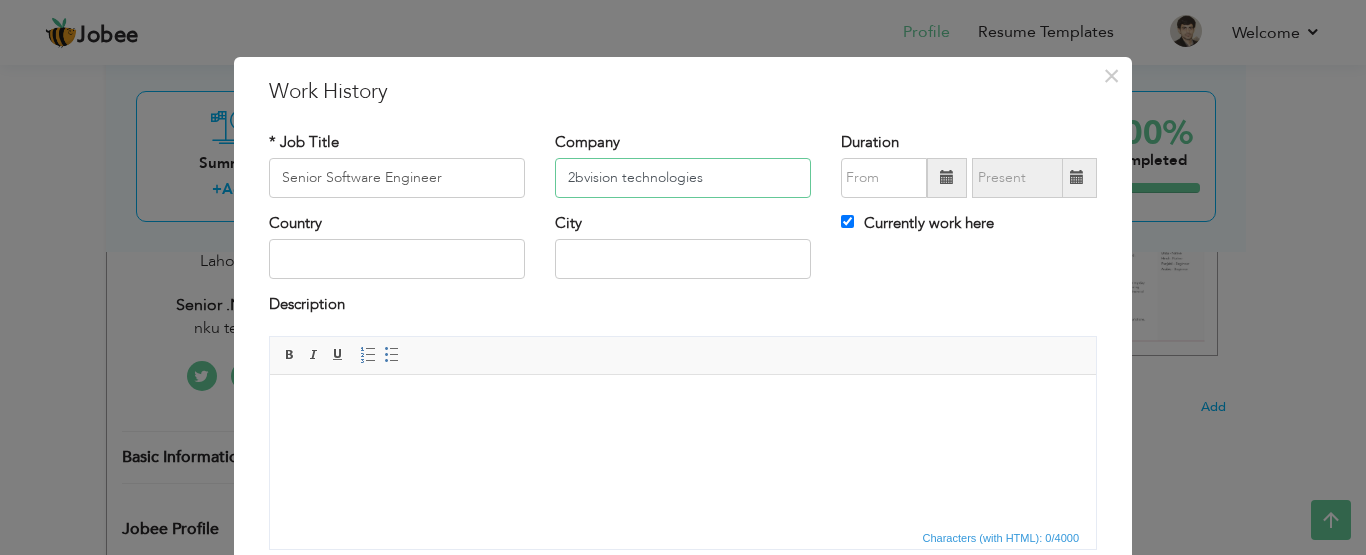 type on "2bvision technologies" 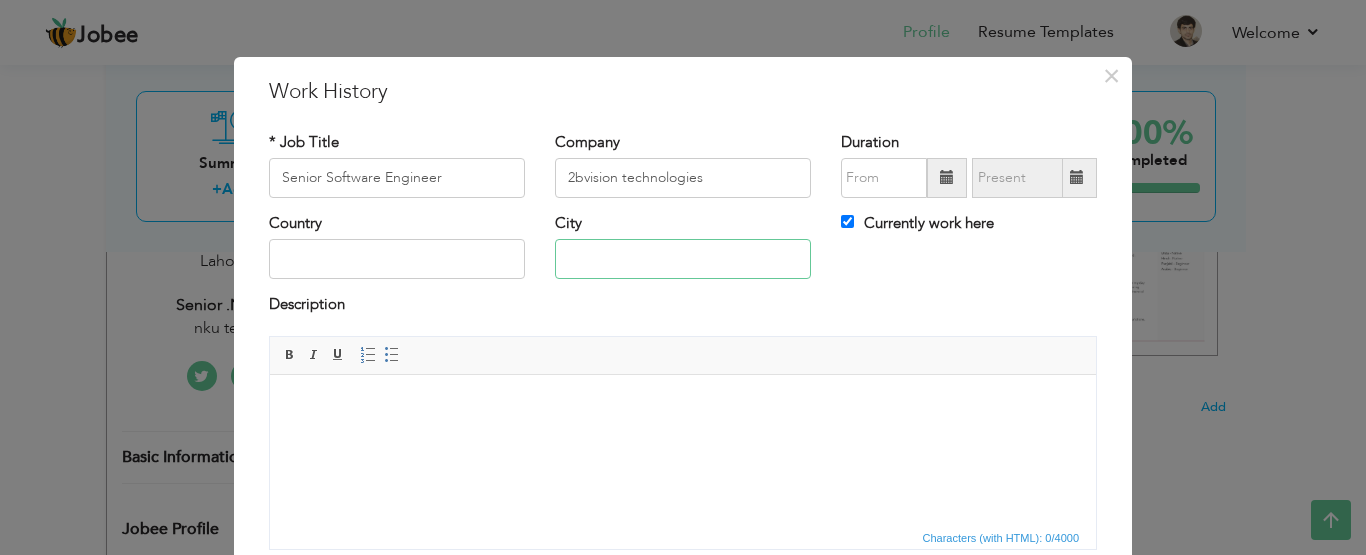 click at bounding box center [683, 259] 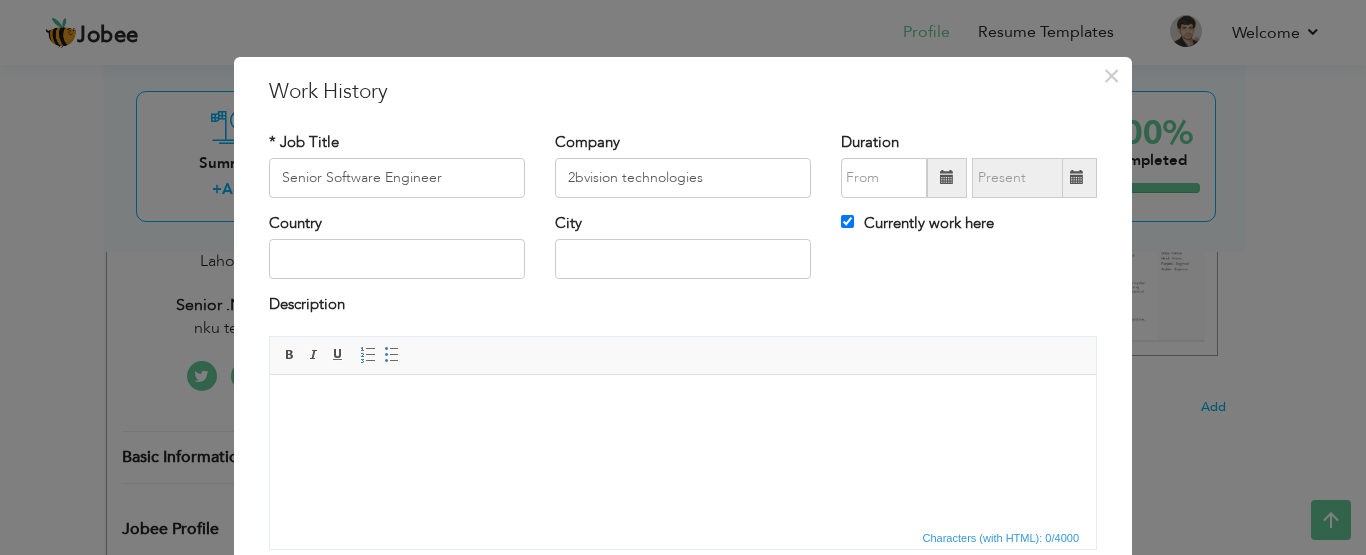 click at bounding box center [947, 177] 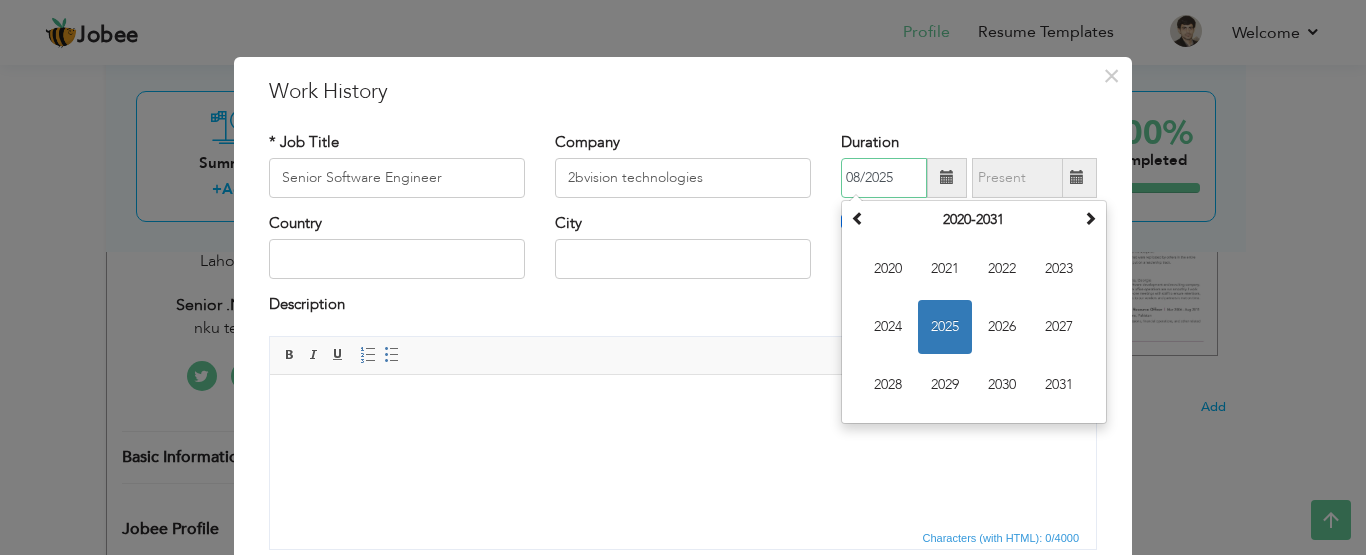 click on "2025" at bounding box center [945, 327] 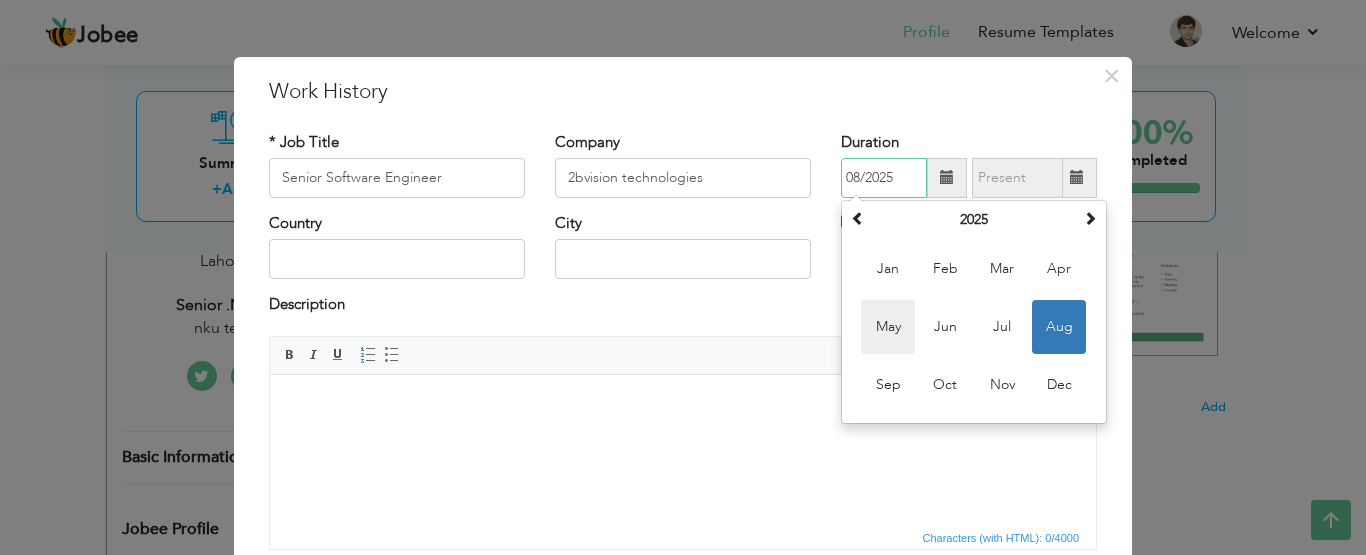 click on "May" at bounding box center (888, 327) 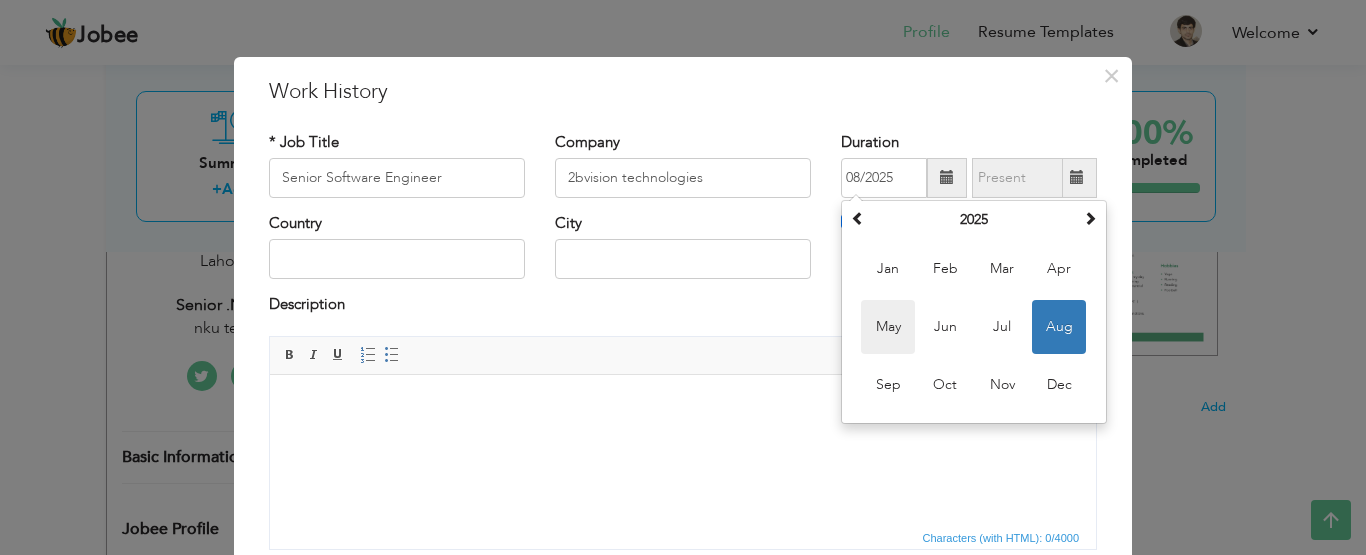type on "05/2025" 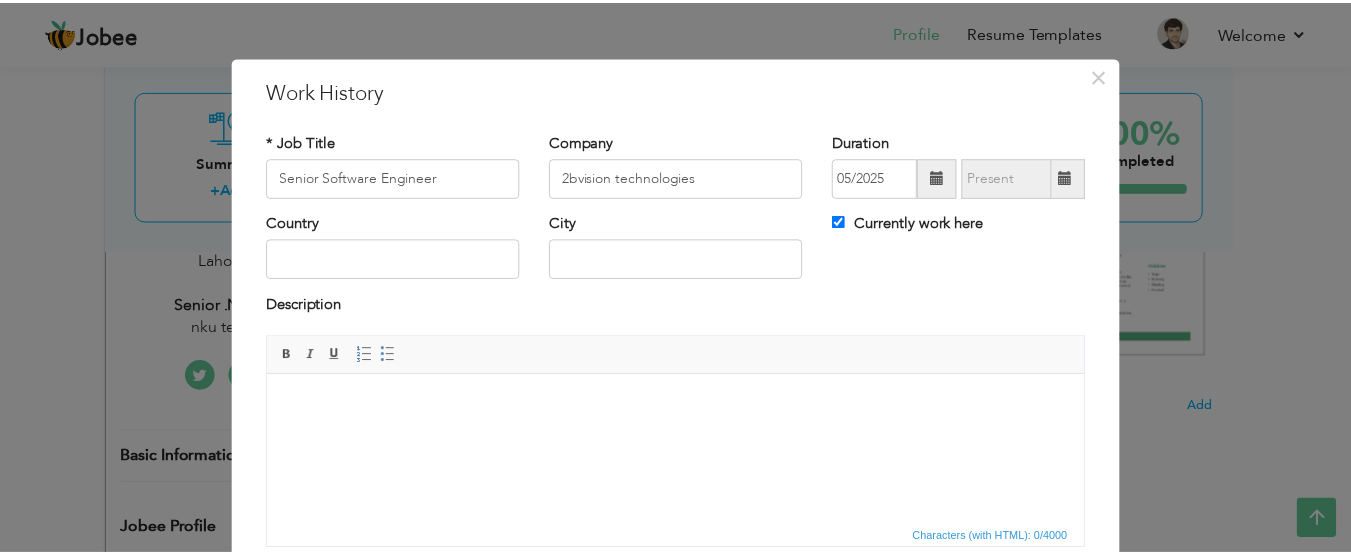 scroll, scrollTop: 157, scrollLeft: 0, axis: vertical 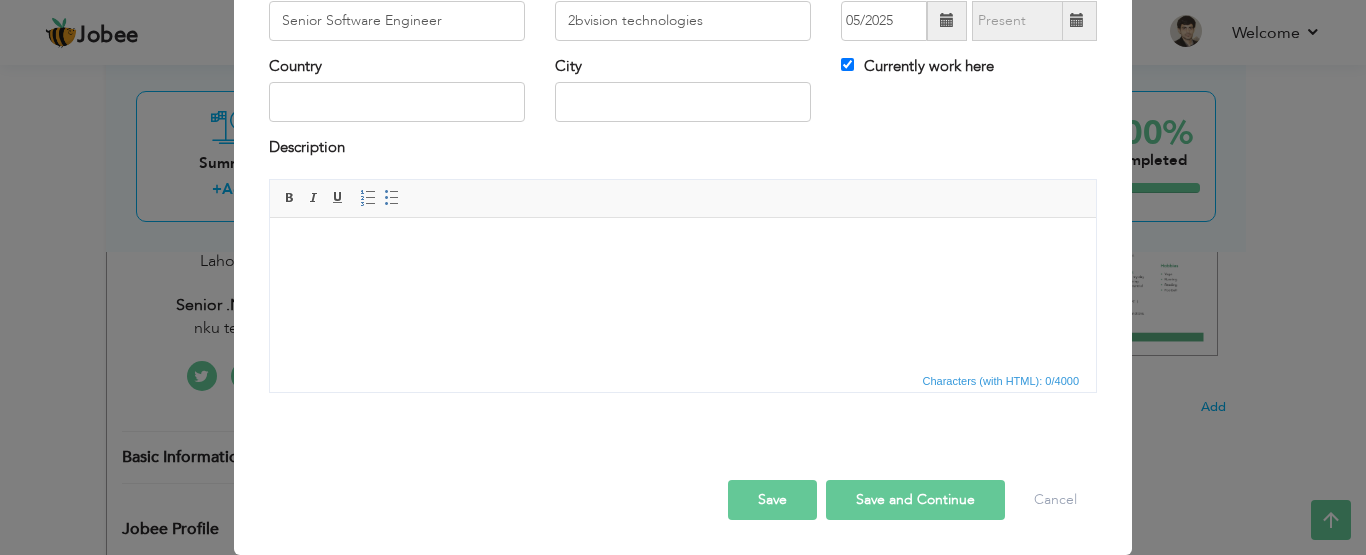 click on "Save" at bounding box center [772, 500] 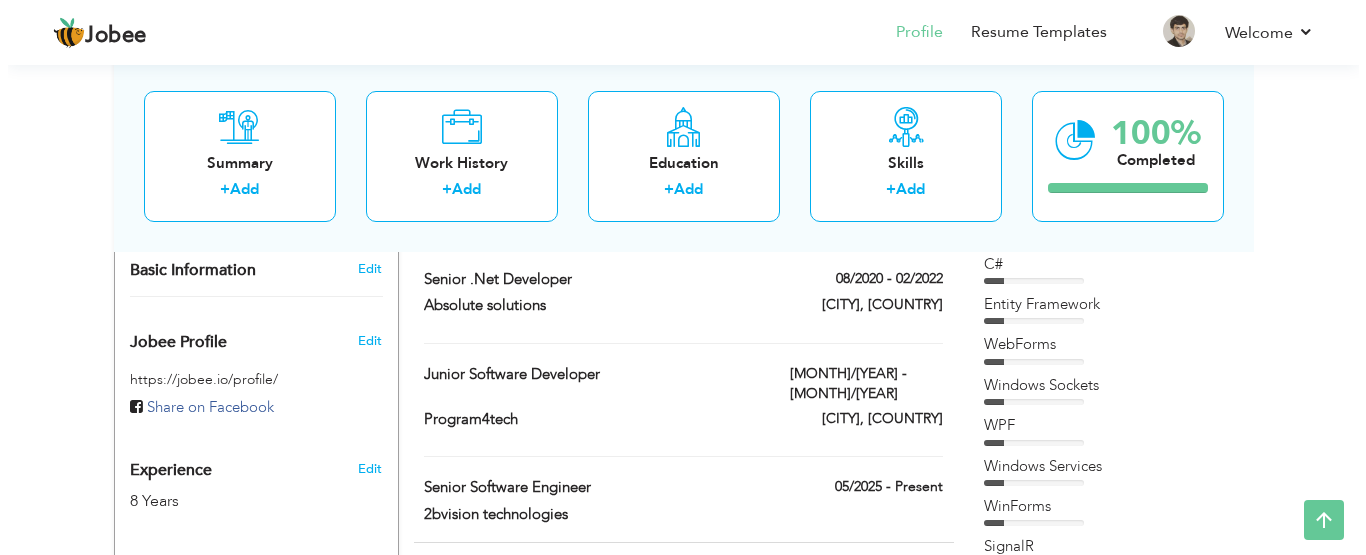 scroll, scrollTop: 593, scrollLeft: 0, axis: vertical 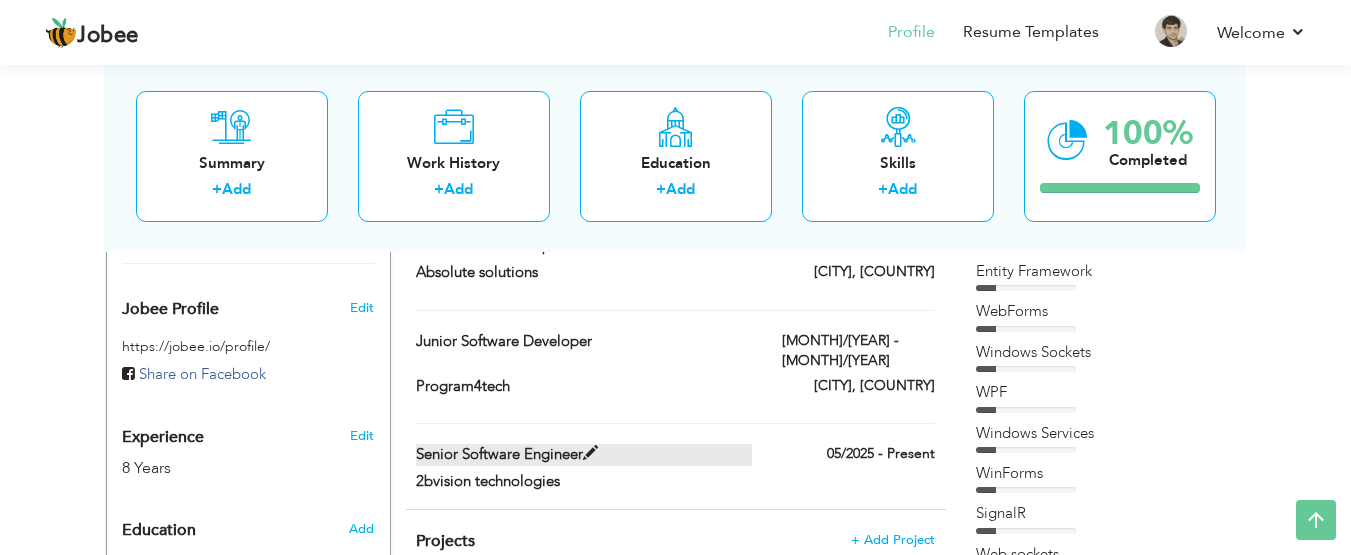click on "Senior Software Engineer" at bounding box center [584, 454] 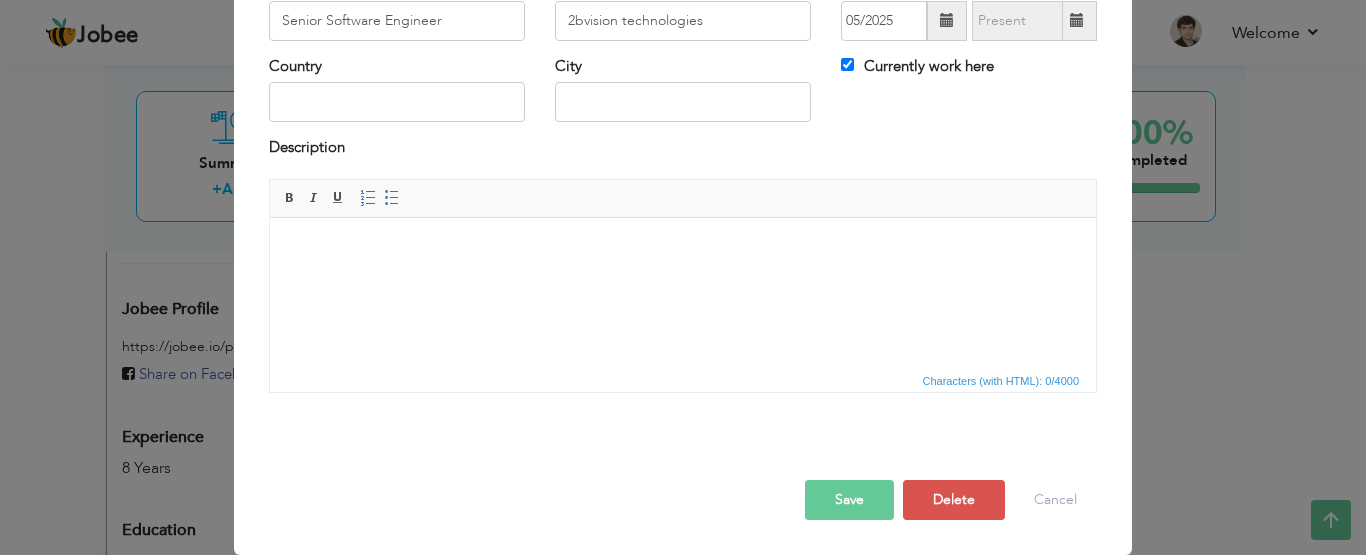 scroll, scrollTop: 0, scrollLeft: 0, axis: both 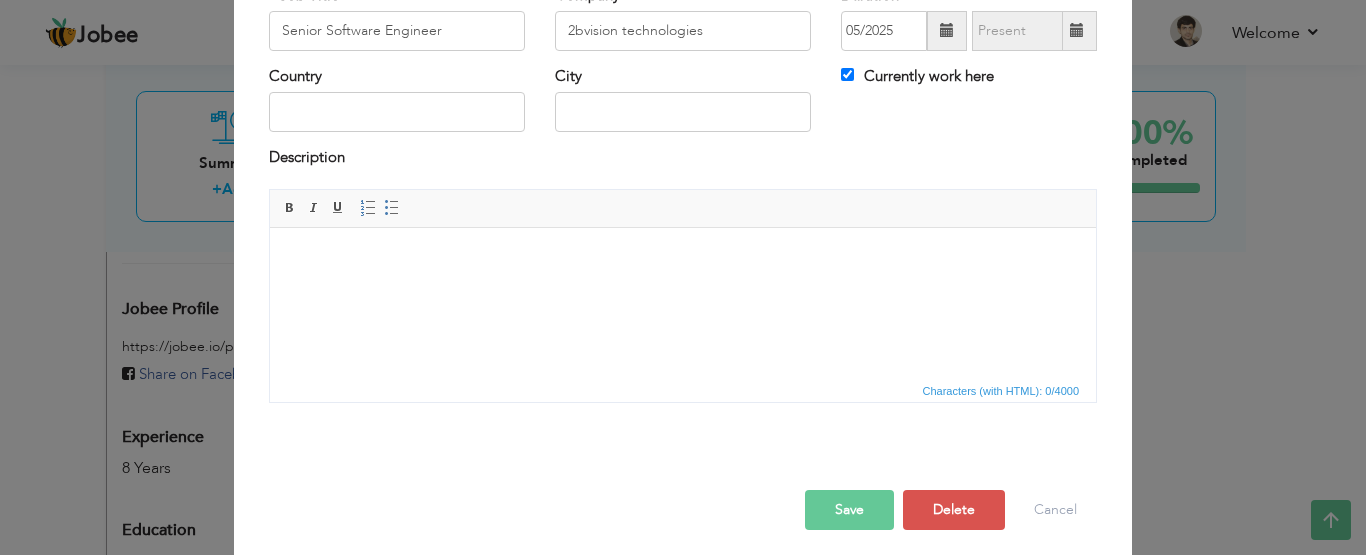 click on "Save" at bounding box center [849, 510] 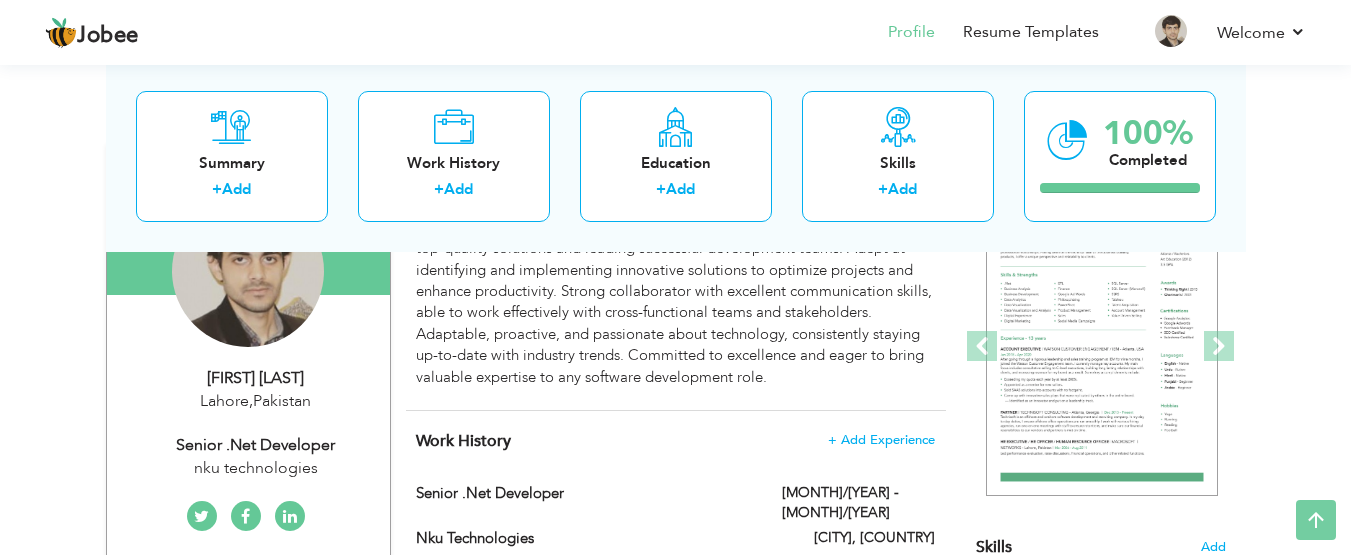 scroll, scrollTop: 607, scrollLeft: 0, axis: vertical 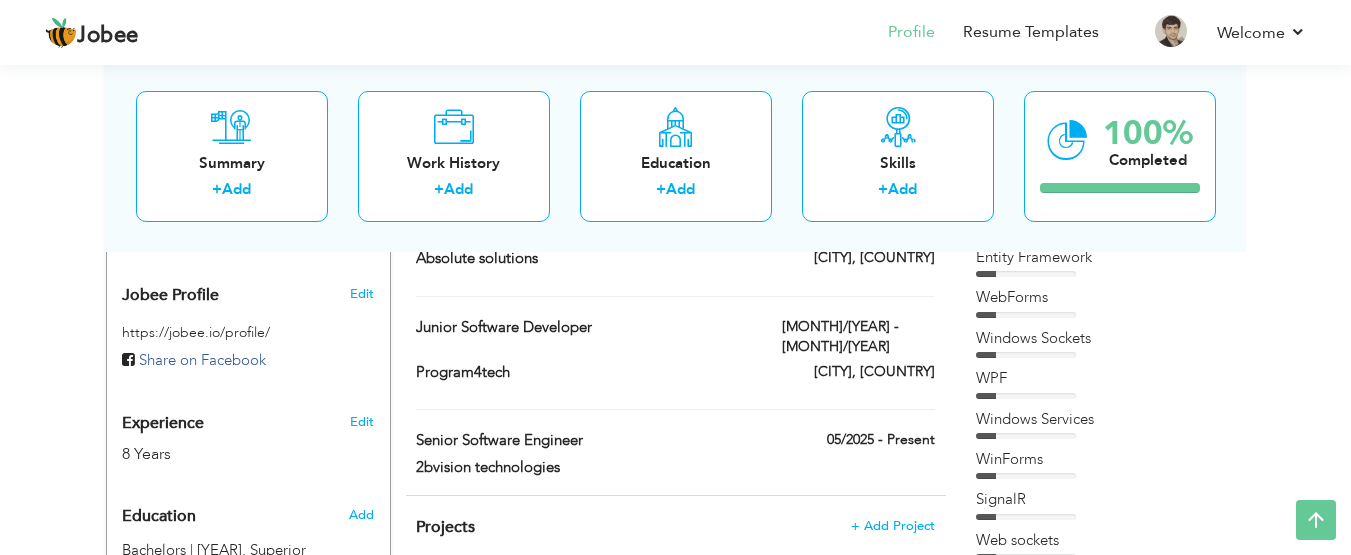 click on "View Resume
Export PDF
Profile
Summary
Public Link
Experience
Education
Awards
Work Histroy
Projects
Certifications
Skills
Preferred Job City" at bounding box center [675, 13266] 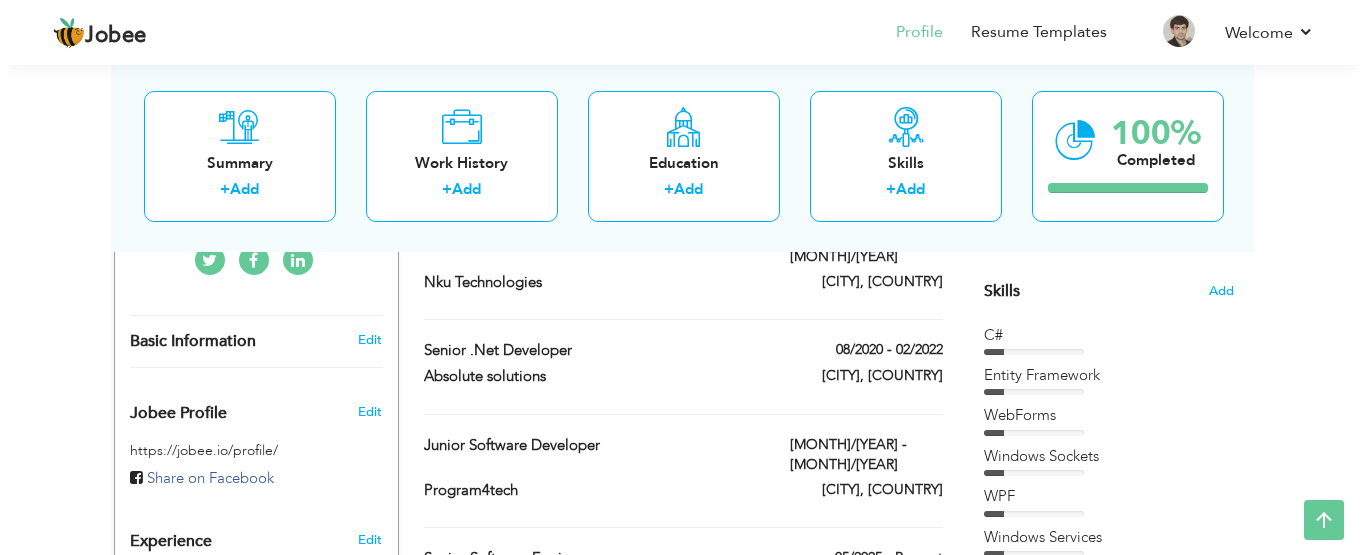 scroll, scrollTop: 467, scrollLeft: 0, axis: vertical 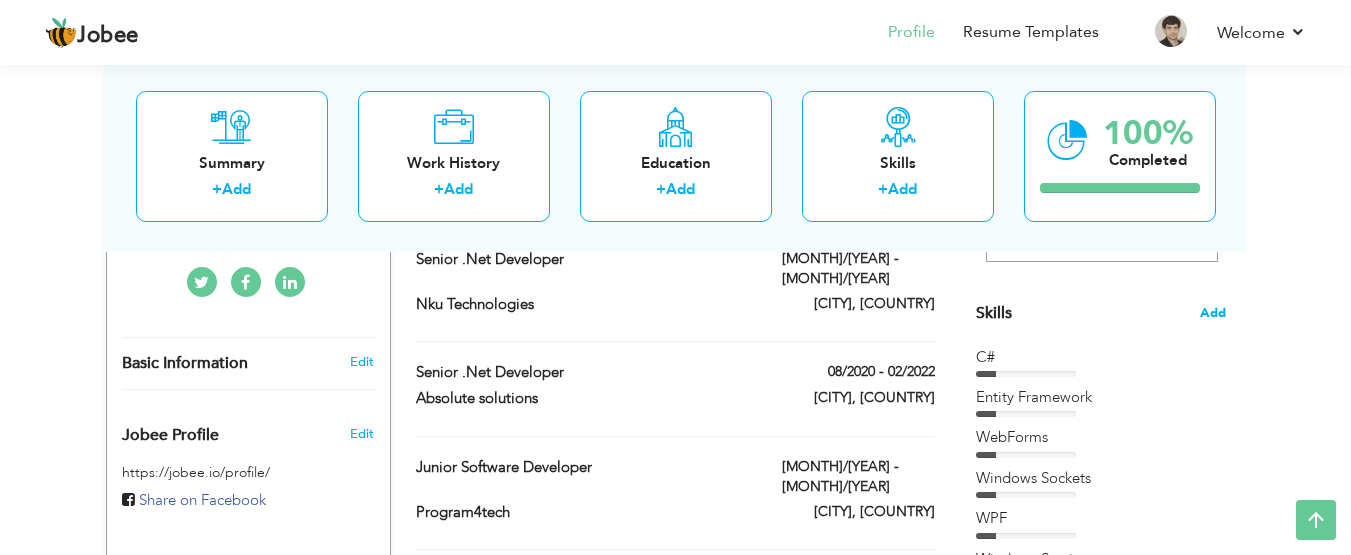 click on "Add" at bounding box center [1213, 313] 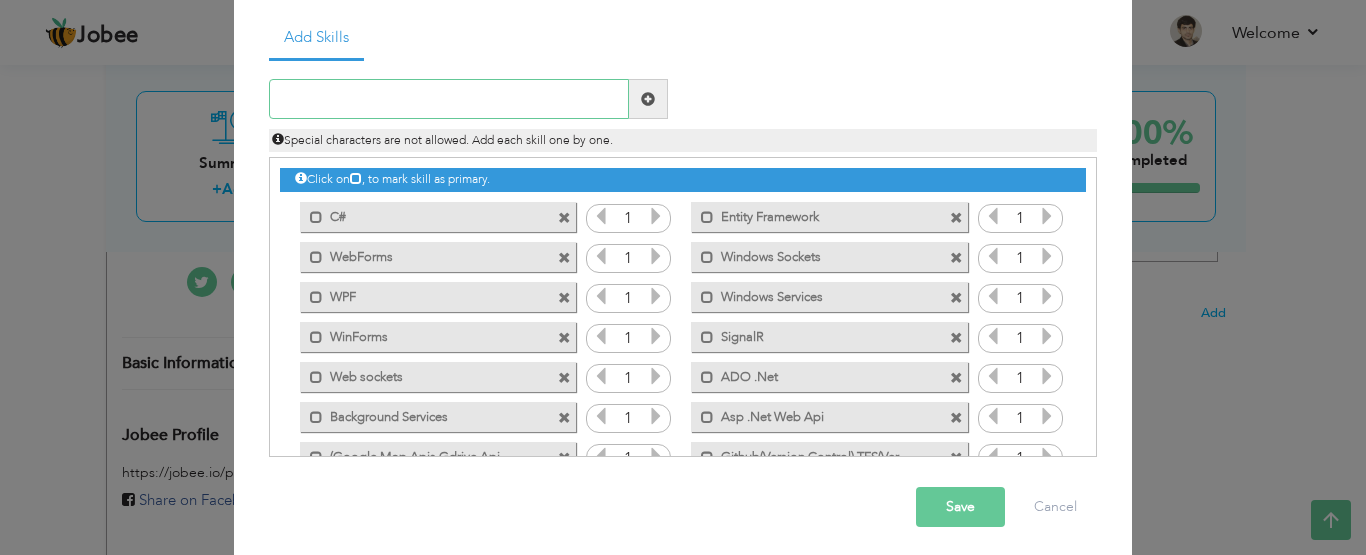 scroll, scrollTop: 107, scrollLeft: 0, axis: vertical 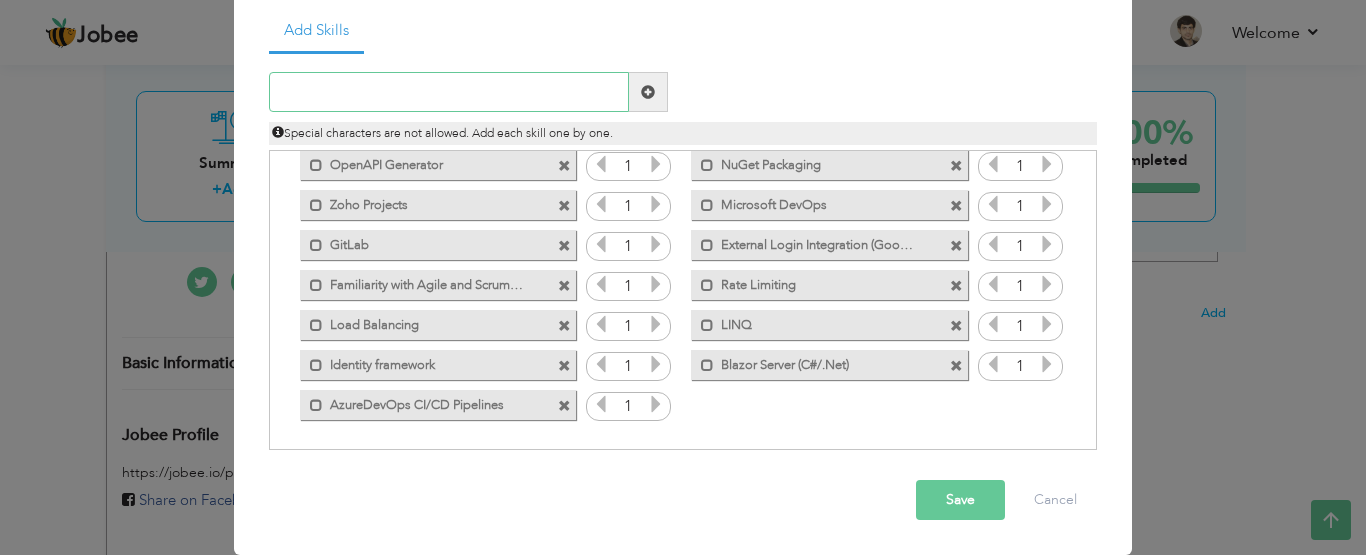 click at bounding box center (449, 92) 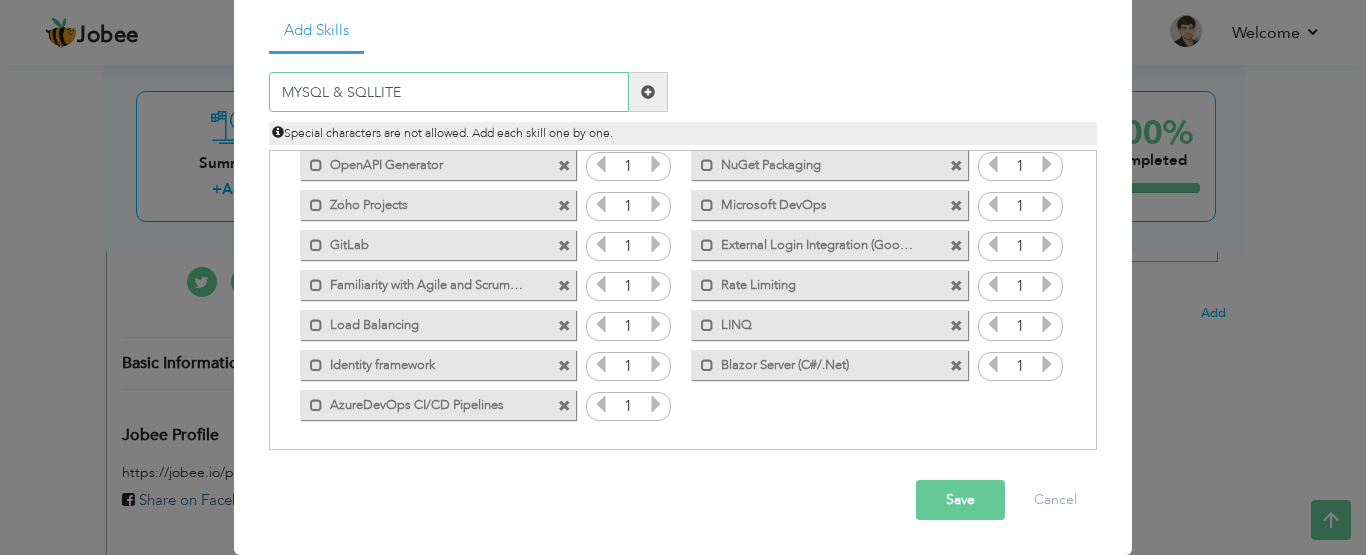 type on "MYSQL & SQL LITE" 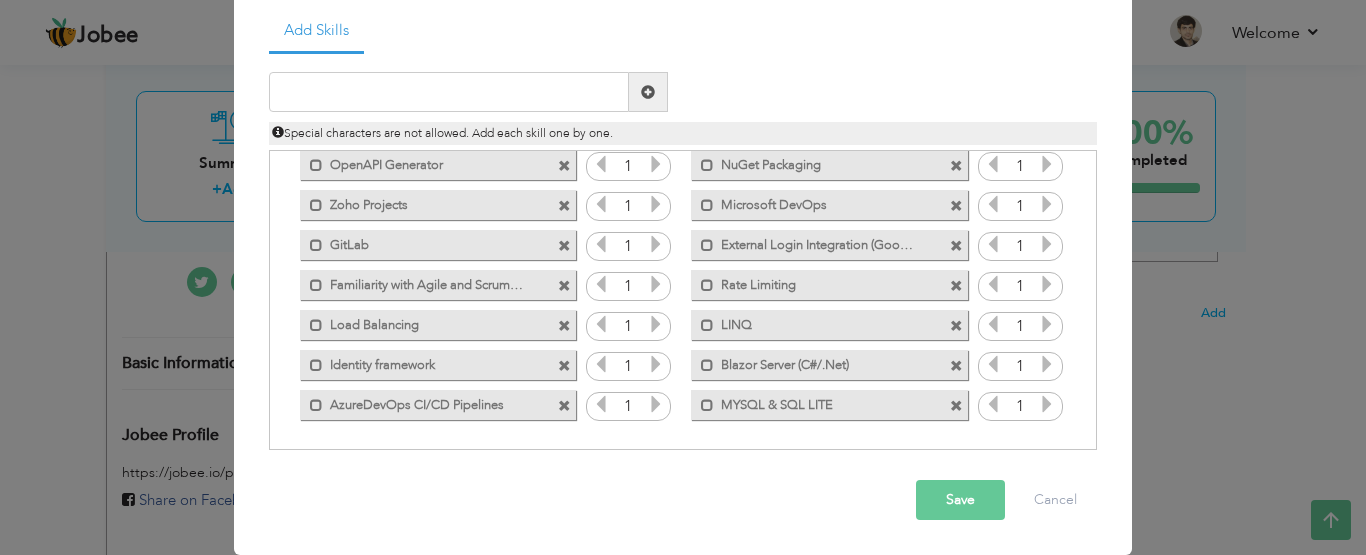 click on "Save" at bounding box center (960, 500) 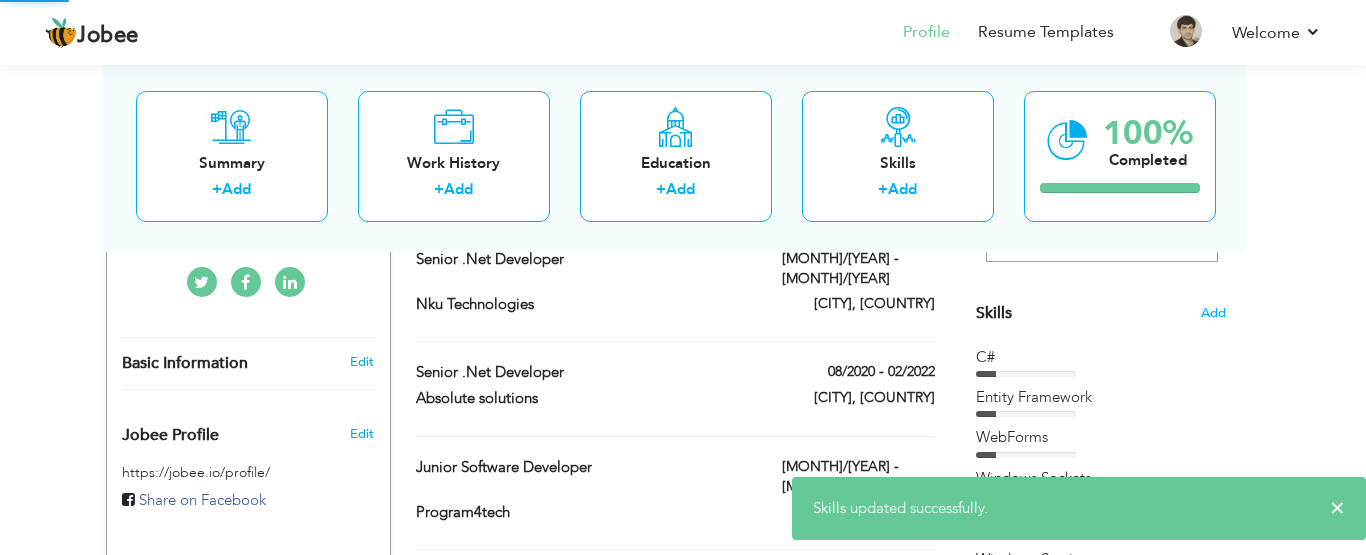 scroll, scrollTop: 0, scrollLeft: 0, axis: both 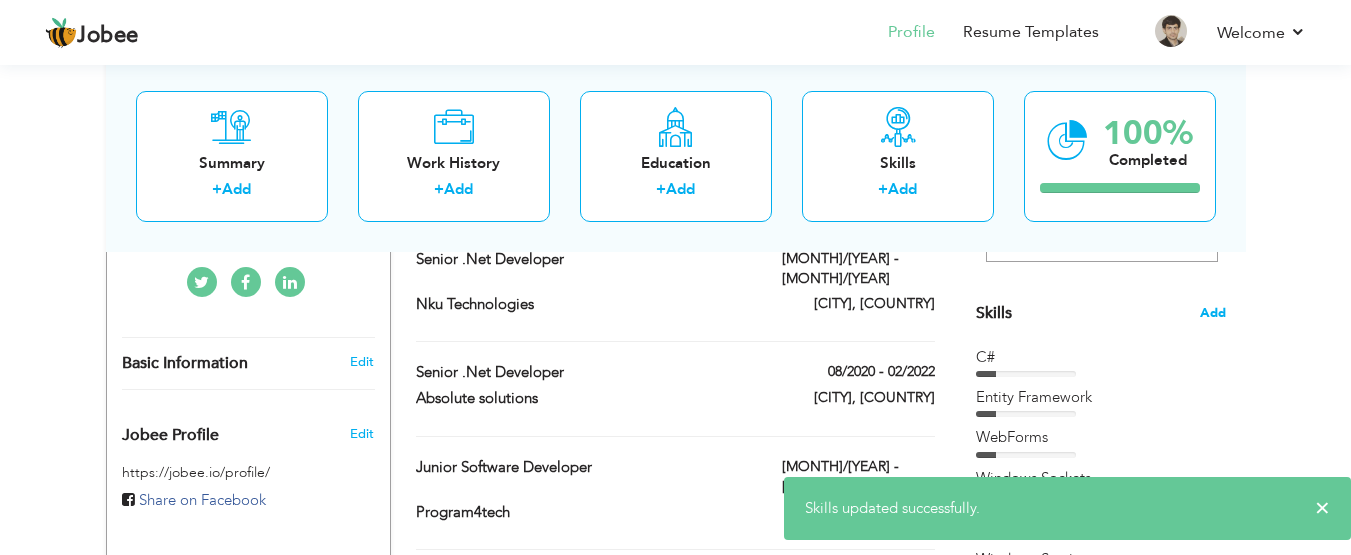 click on "Add" at bounding box center [1213, 313] 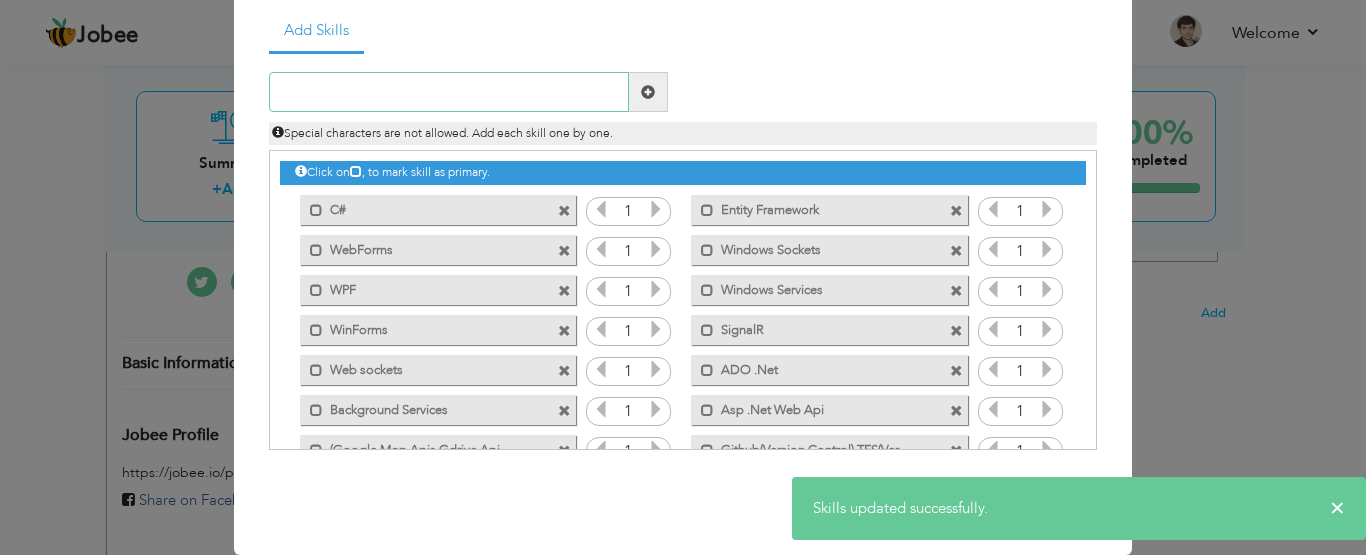 scroll, scrollTop: 0, scrollLeft: 0, axis: both 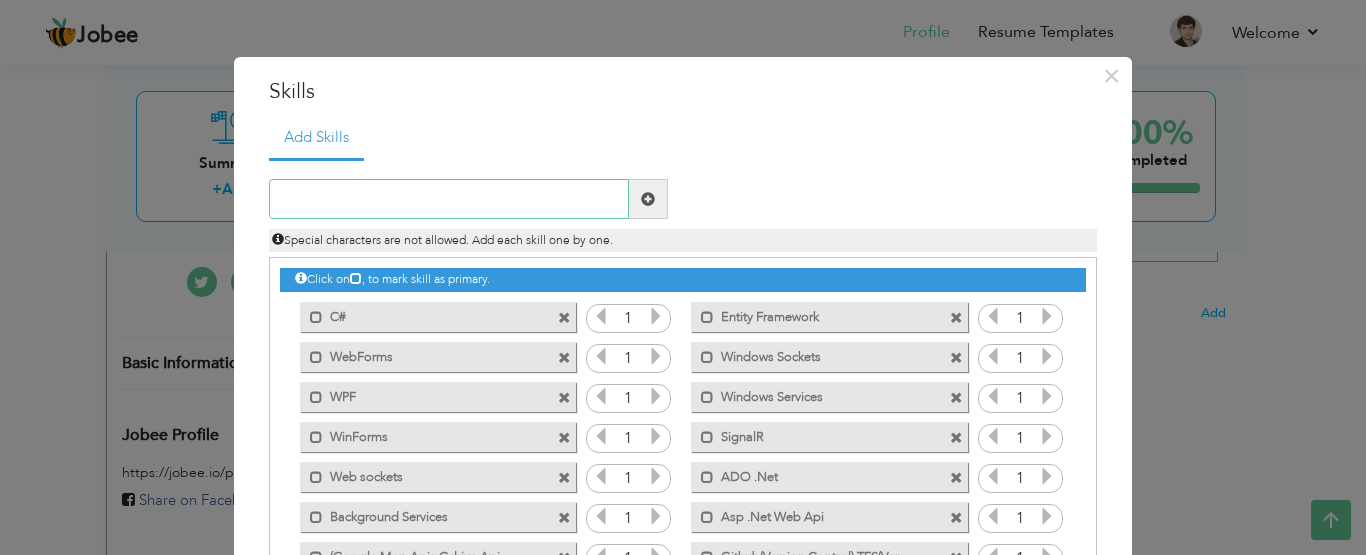 click at bounding box center (449, 199) 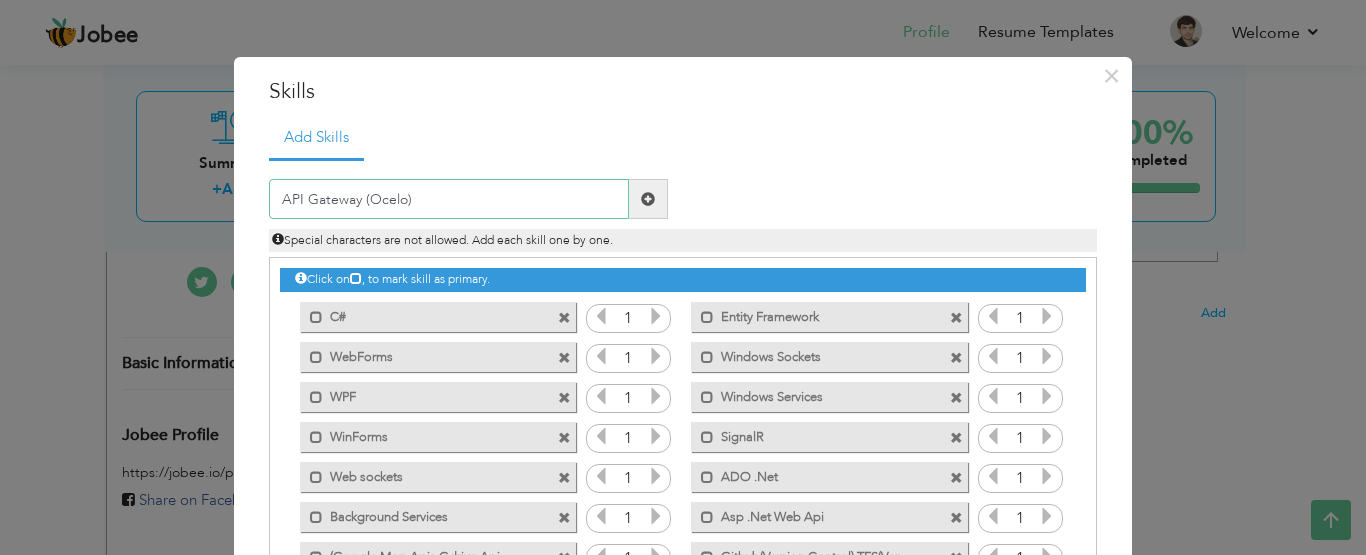 type on "API Gateway (Ocelot)" 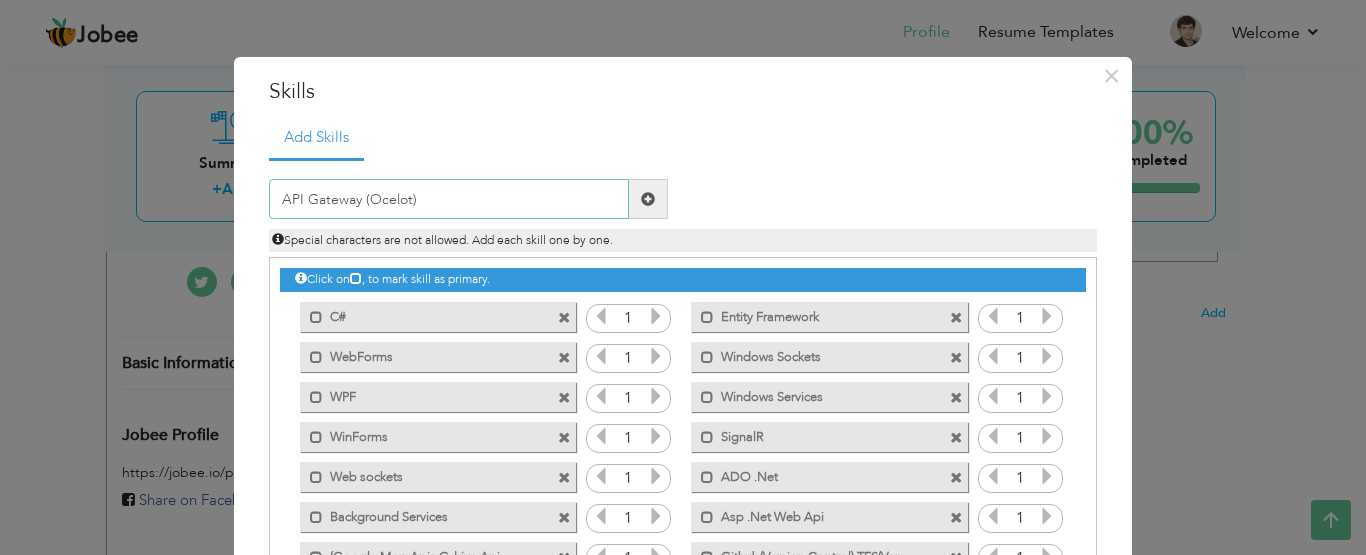 scroll, scrollTop: 107, scrollLeft: 0, axis: vertical 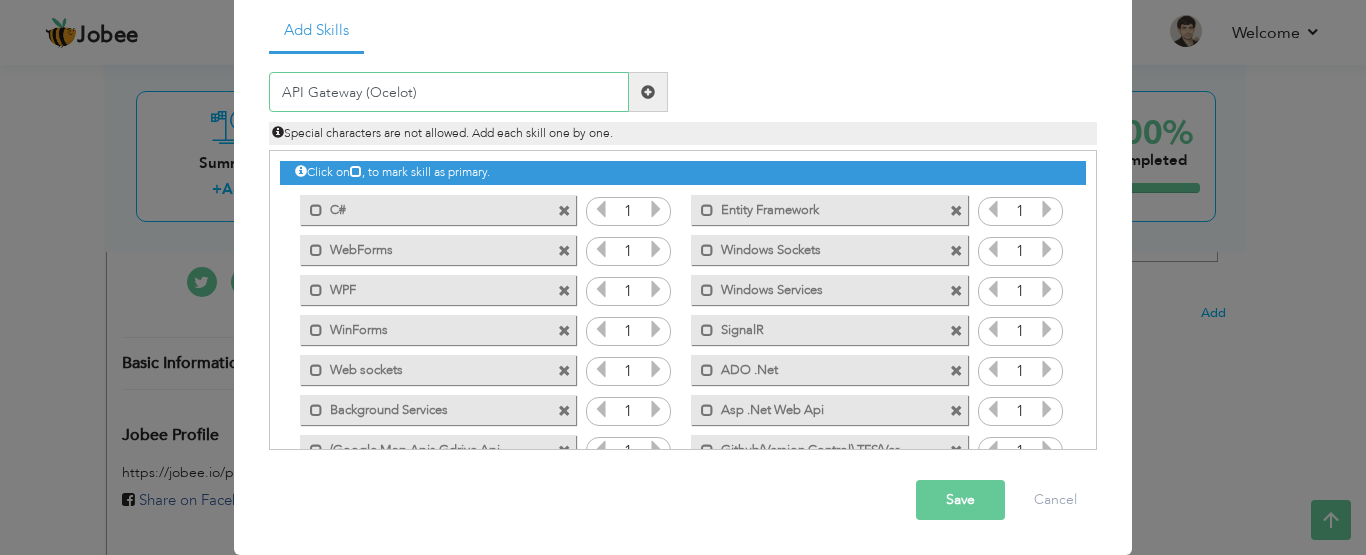 type 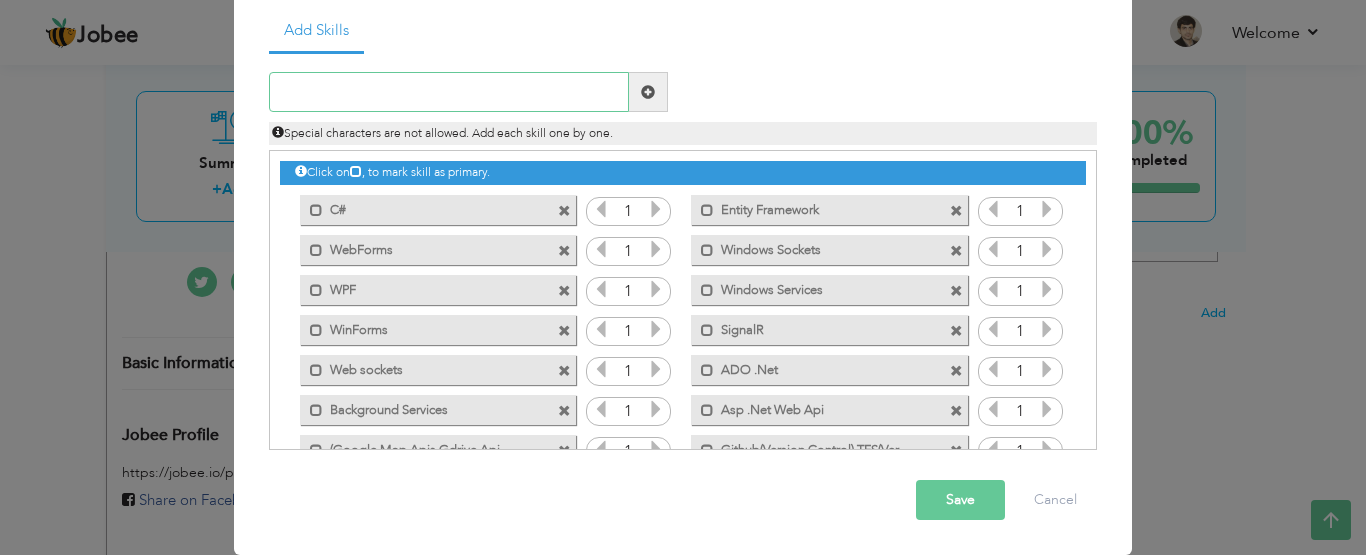 scroll, scrollTop: 1125, scrollLeft: 0, axis: vertical 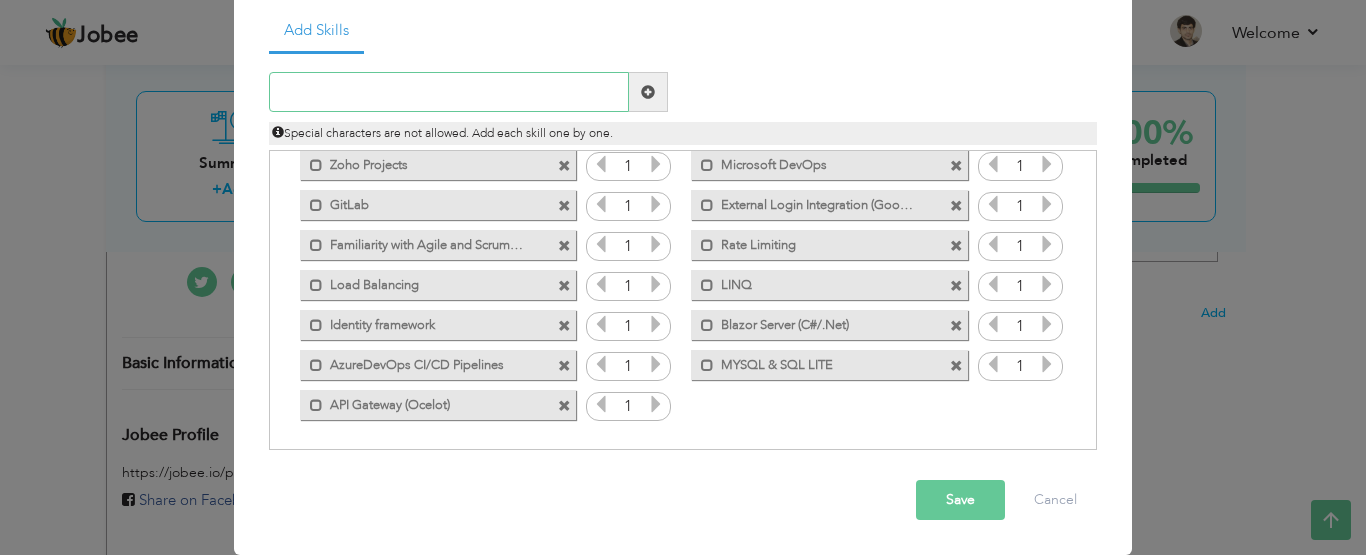 click at bounding box center (449, 92) 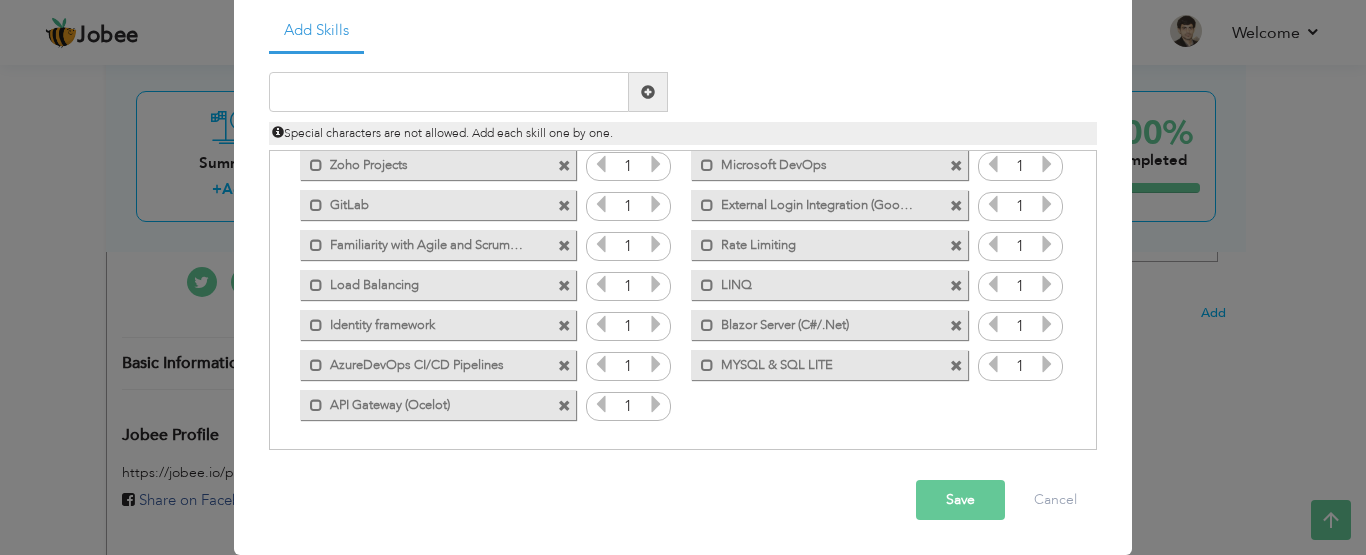 click on "Save" at bounding box center [960, 500] 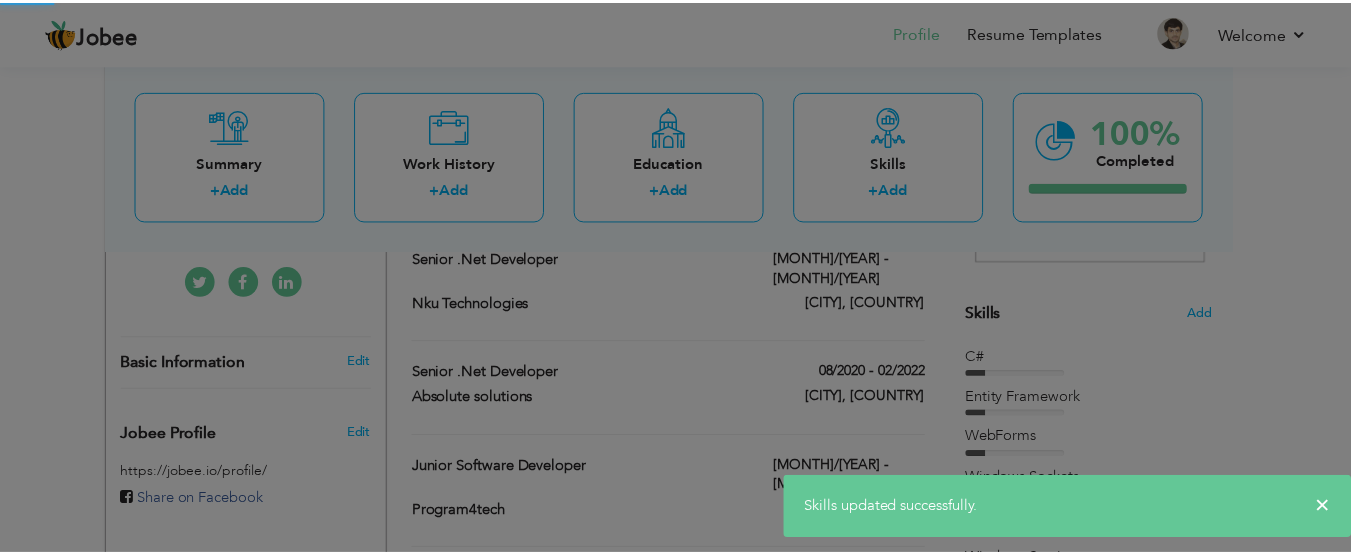 scroll, scrollTop: 0, scrollLeft: 0, axis: both 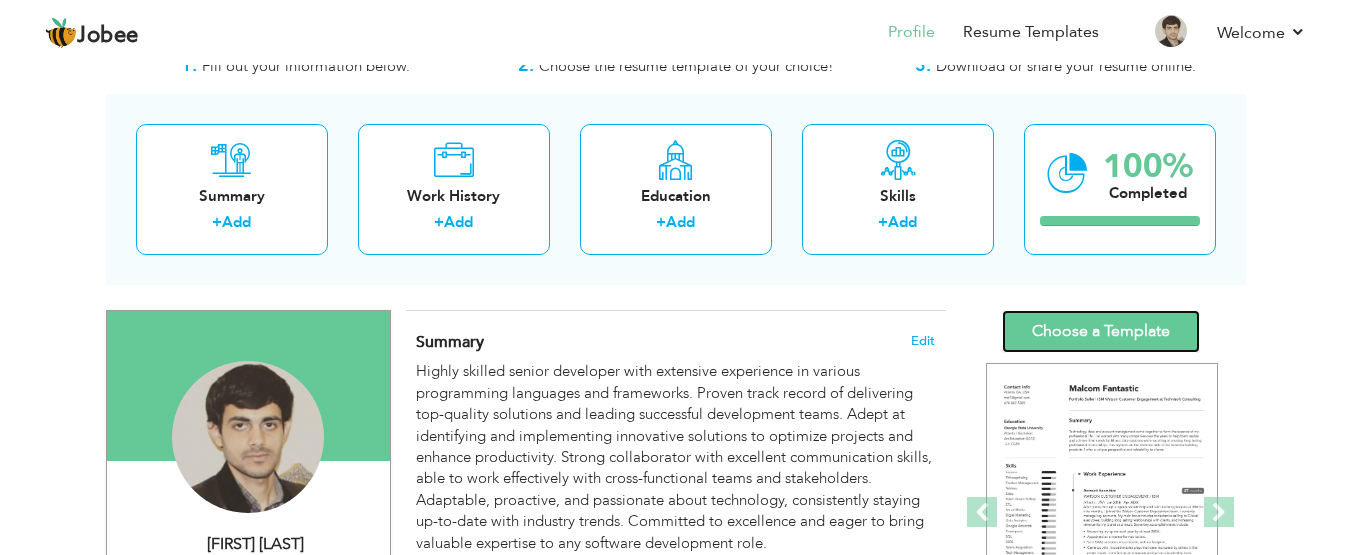 click on "Choose a Template" at bounding box center [1101, 331] 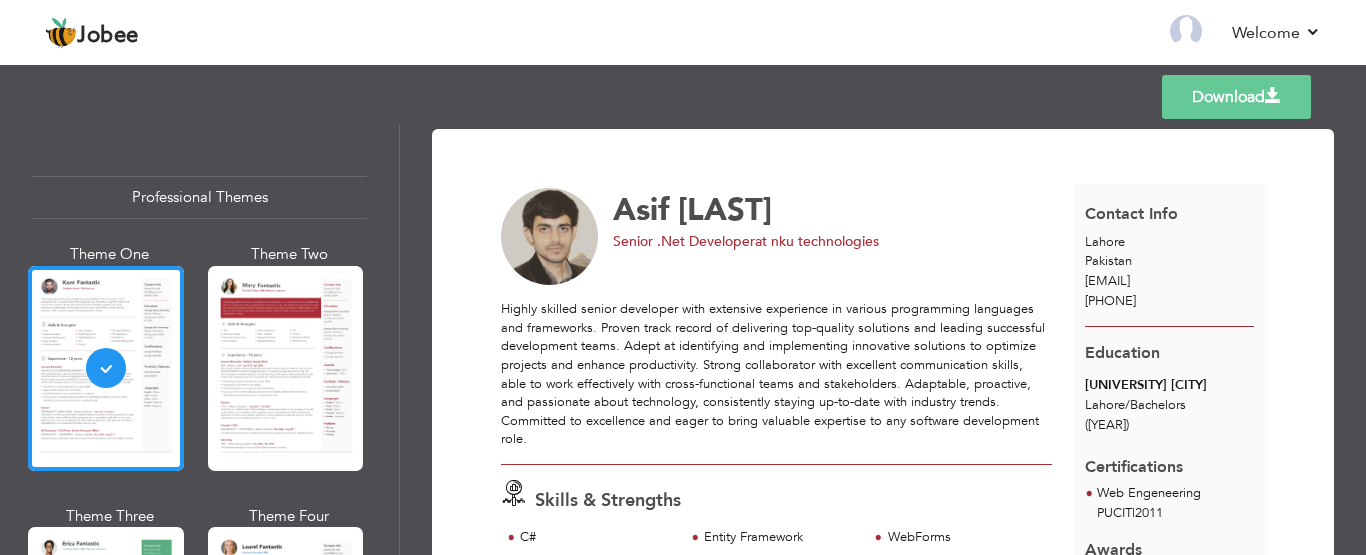 scroll, scrollTop: 0, scrollLeft: 0, axis: both 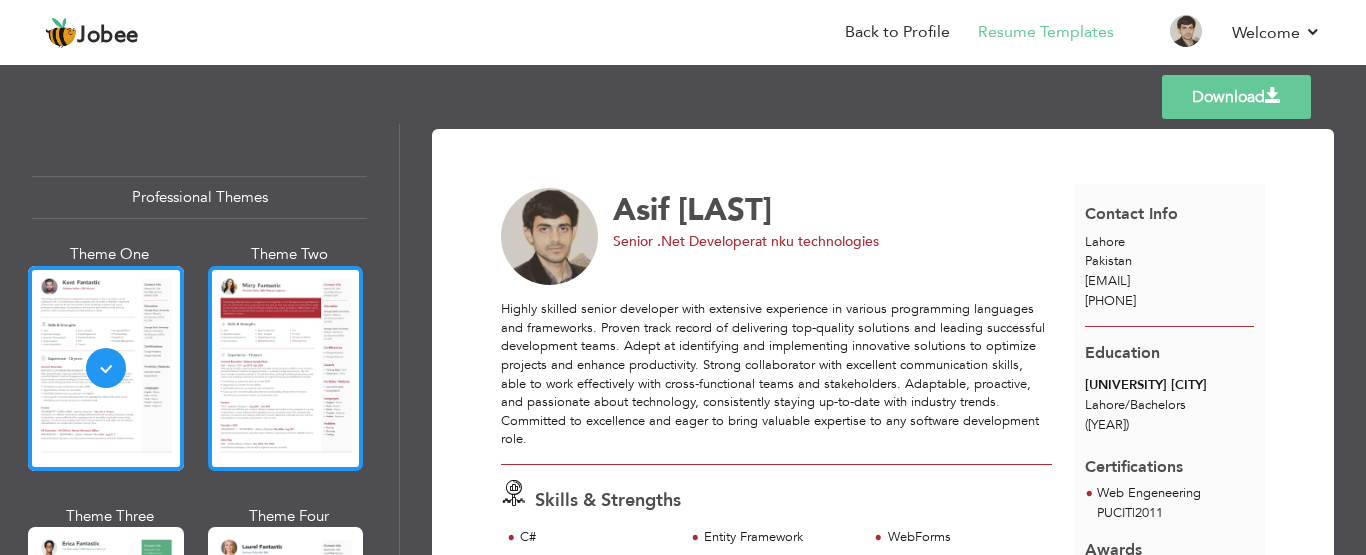 click at bounding box center [286, 368] 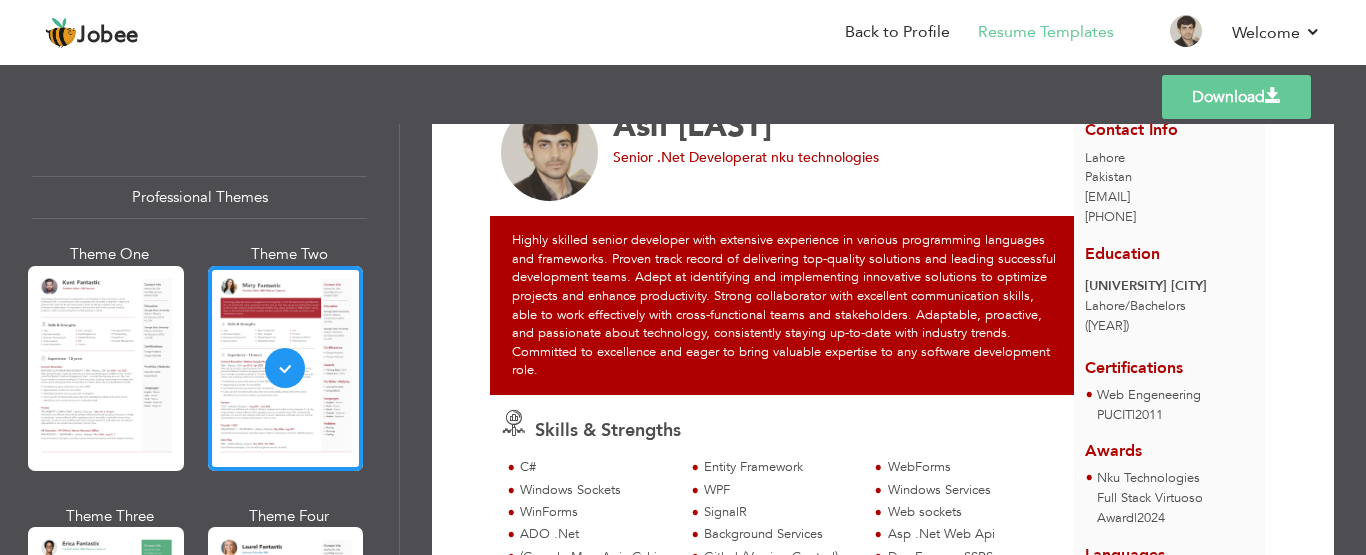 scroll, scrollTop: 0, scrollLeft: 0, axis: both 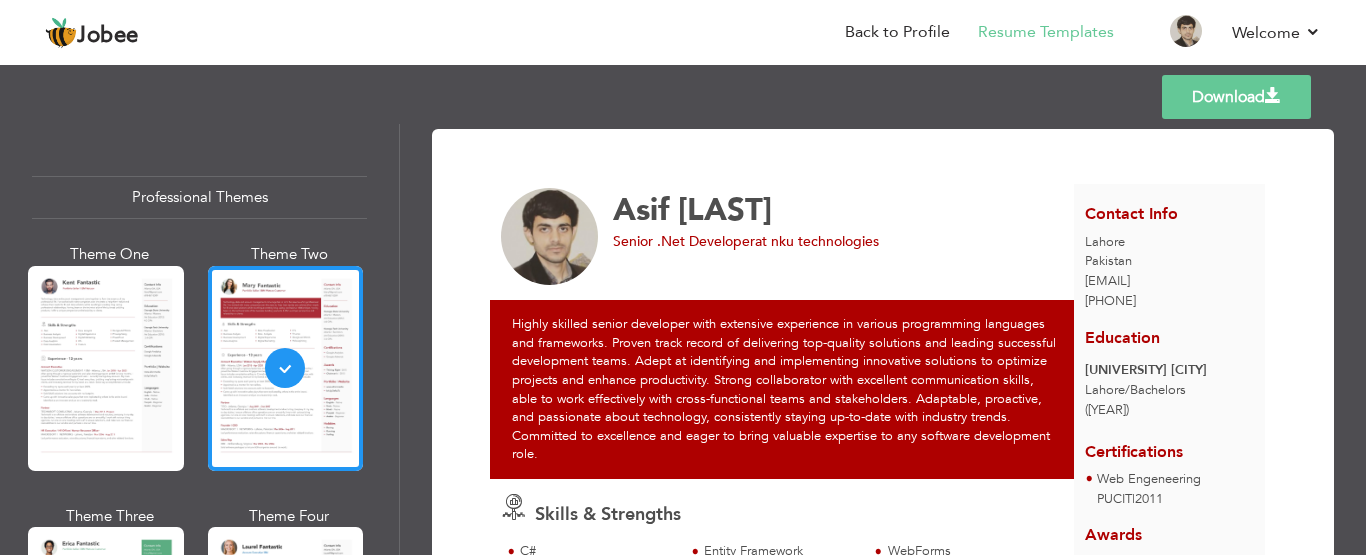 click on "Download" at bounding box center (1236, 97) 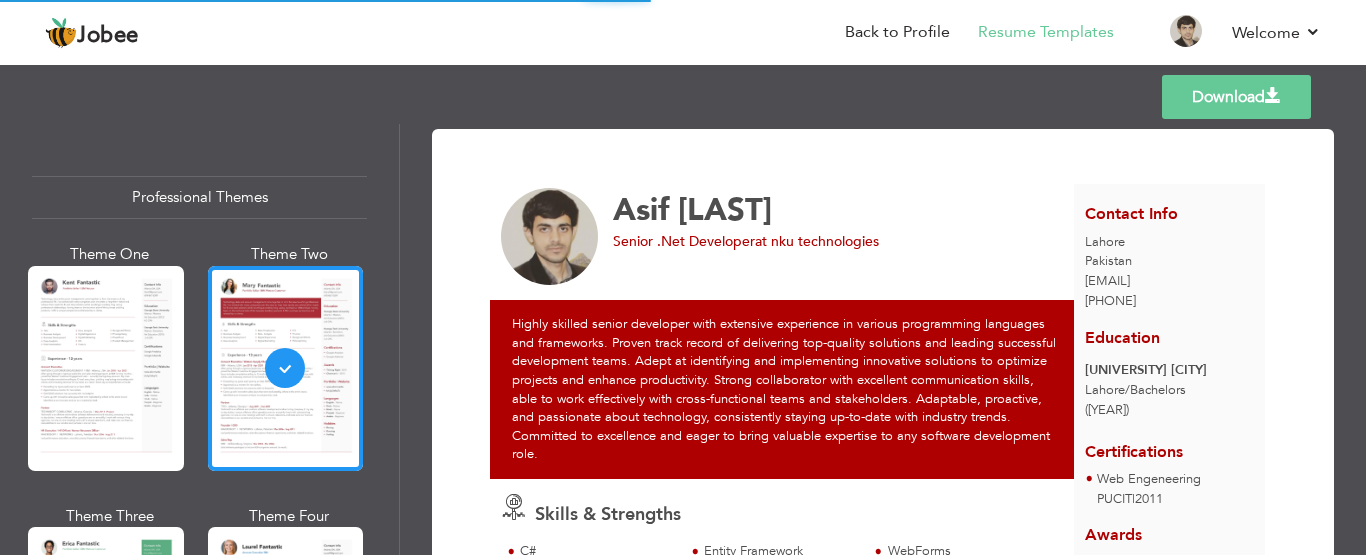 click on "Download" at bounding box center [1236, 97] 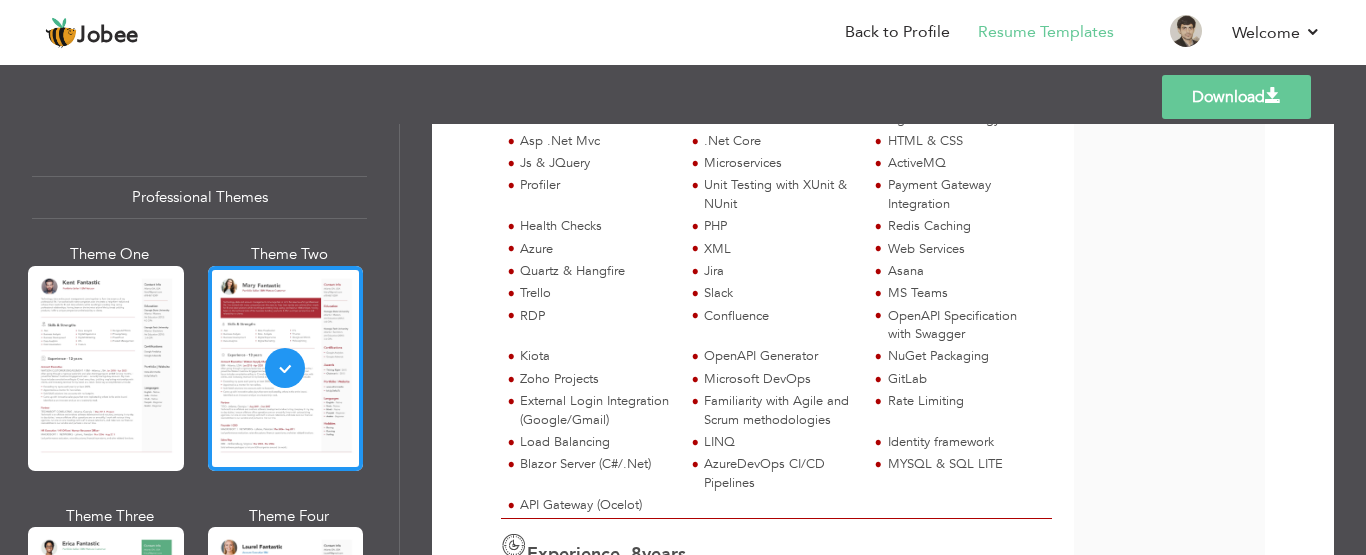 scroll, scrollTop: 640, scrollLeft: 0, axis: vertical 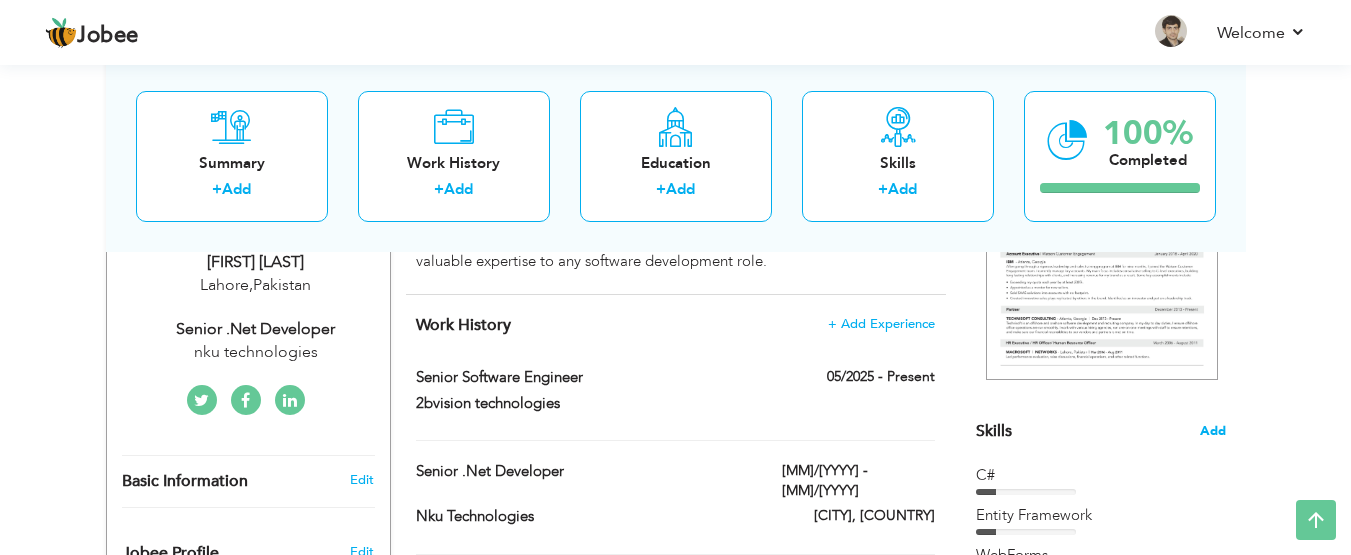 click on "Add" at bounding box center (1213, 431) 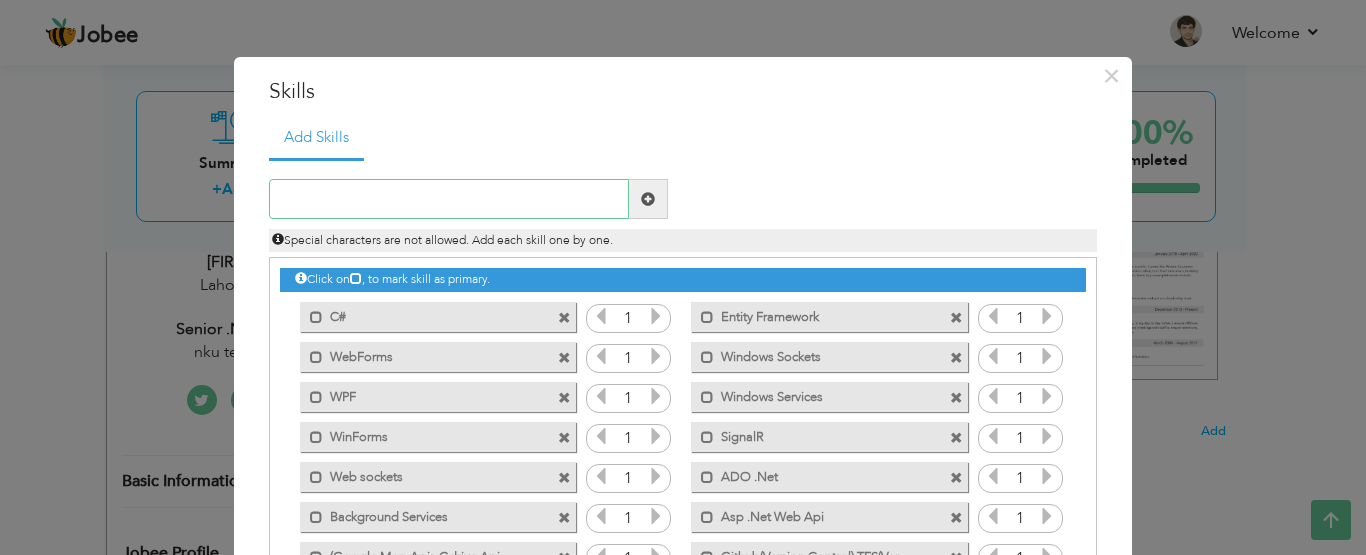 scroll, scrollTop: 1125, scrollLeft: 0, axis: vertical 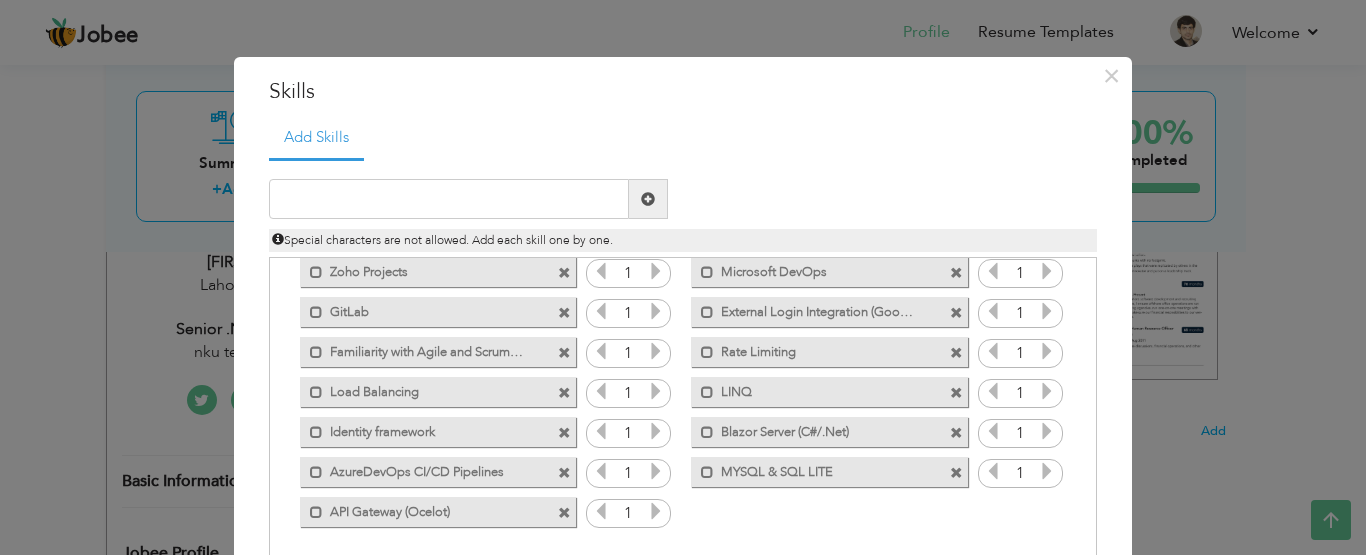 drag, startPoint x: 460, startPoint y: 515, endPoint x: 354, endPoint y: 512, distance: 106.04244 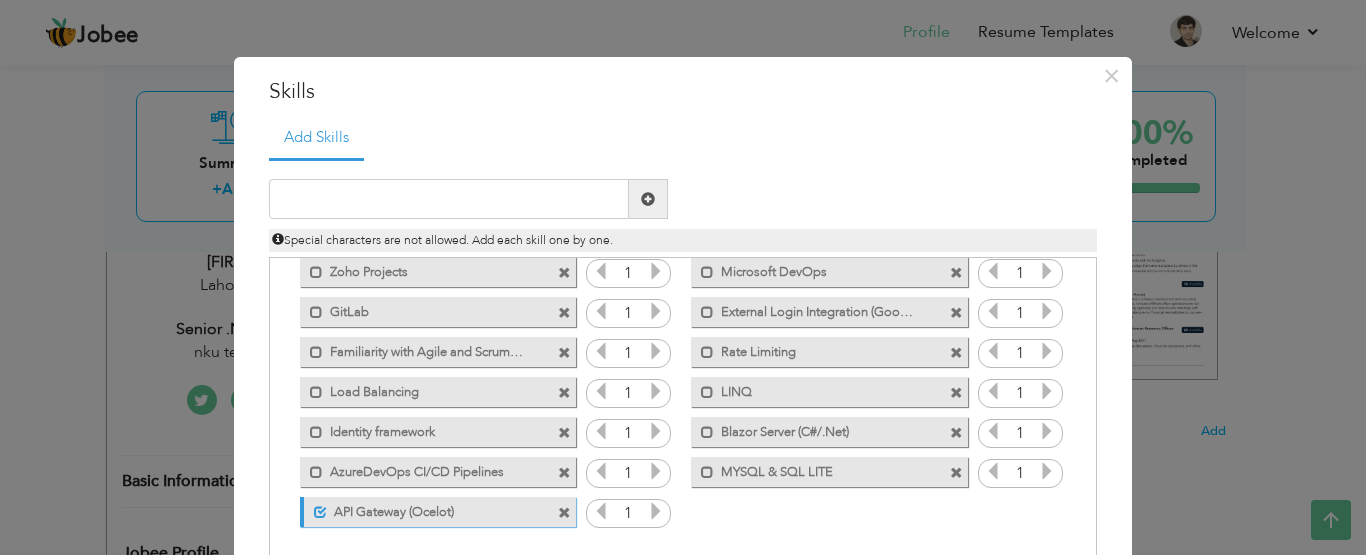 click on "API Gateway (Ocelot)" at bounding box center (426, 509) 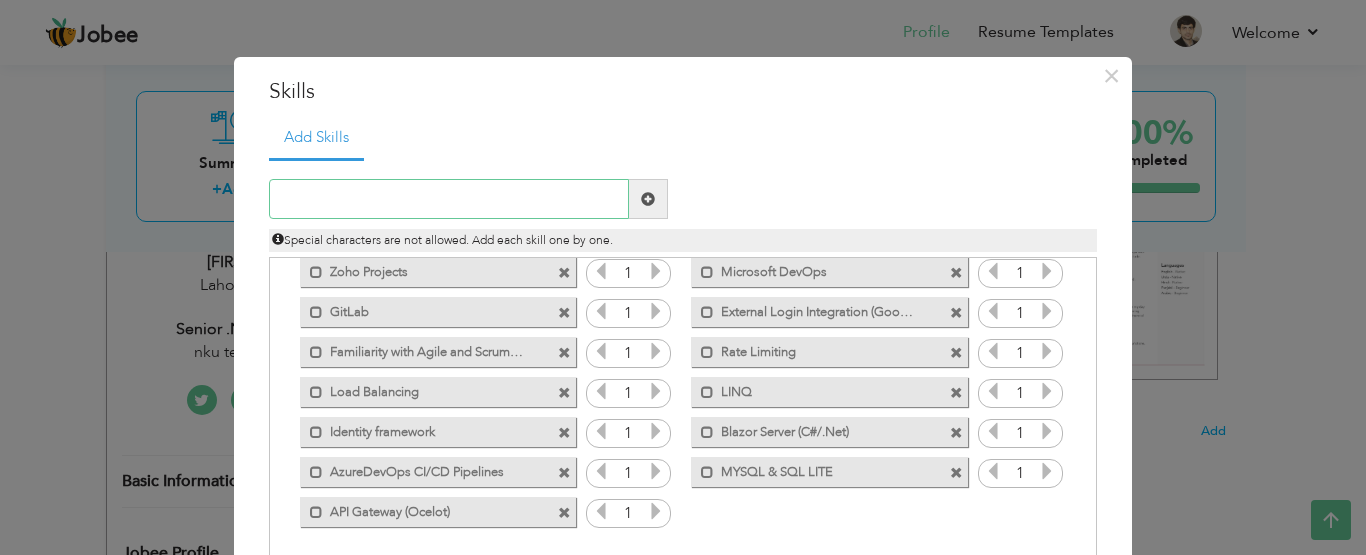 click at bounding box center [449, 199] 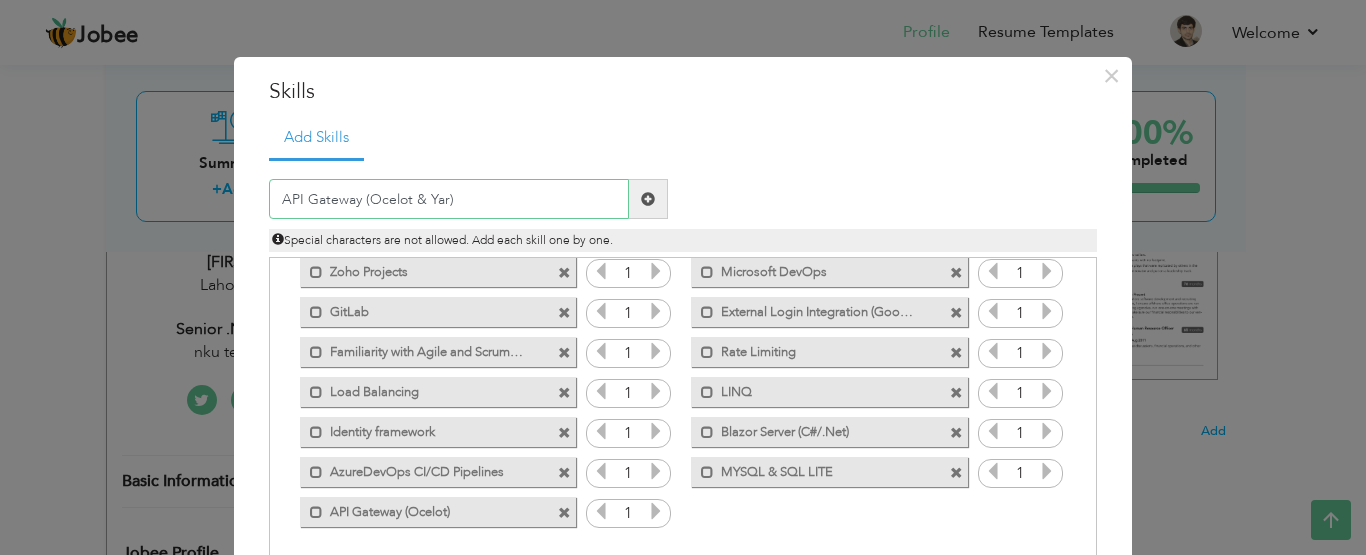 type on "API Gateway (Ocelot & Yarp)" 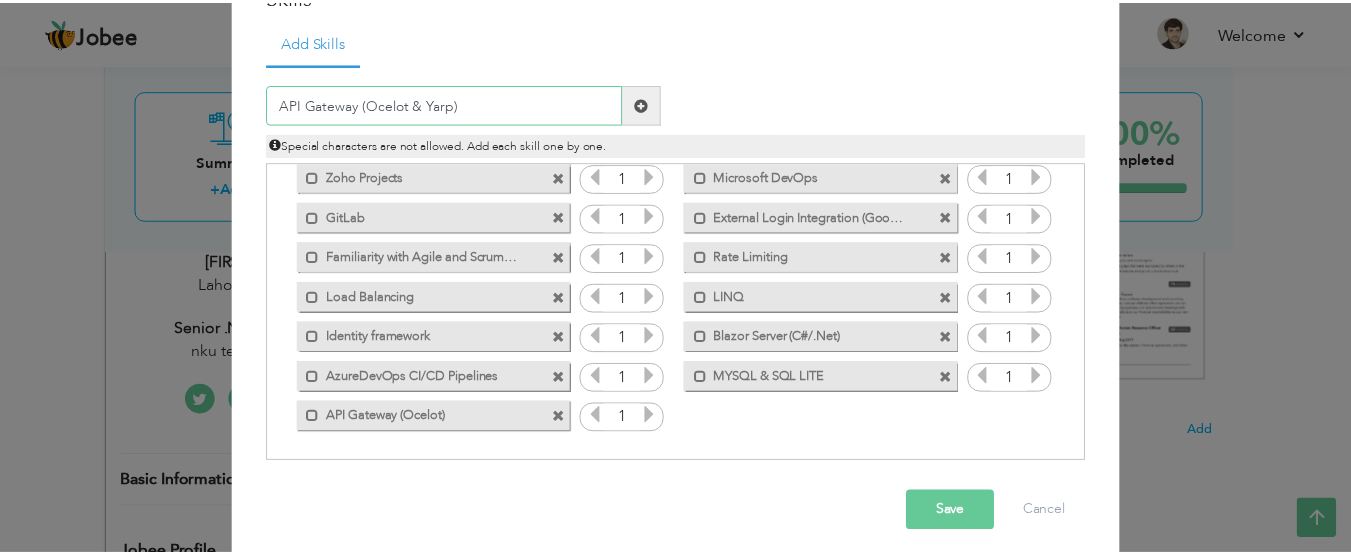 scroll, scrollTop: 107, scrollLeft: 0, axis: vertical 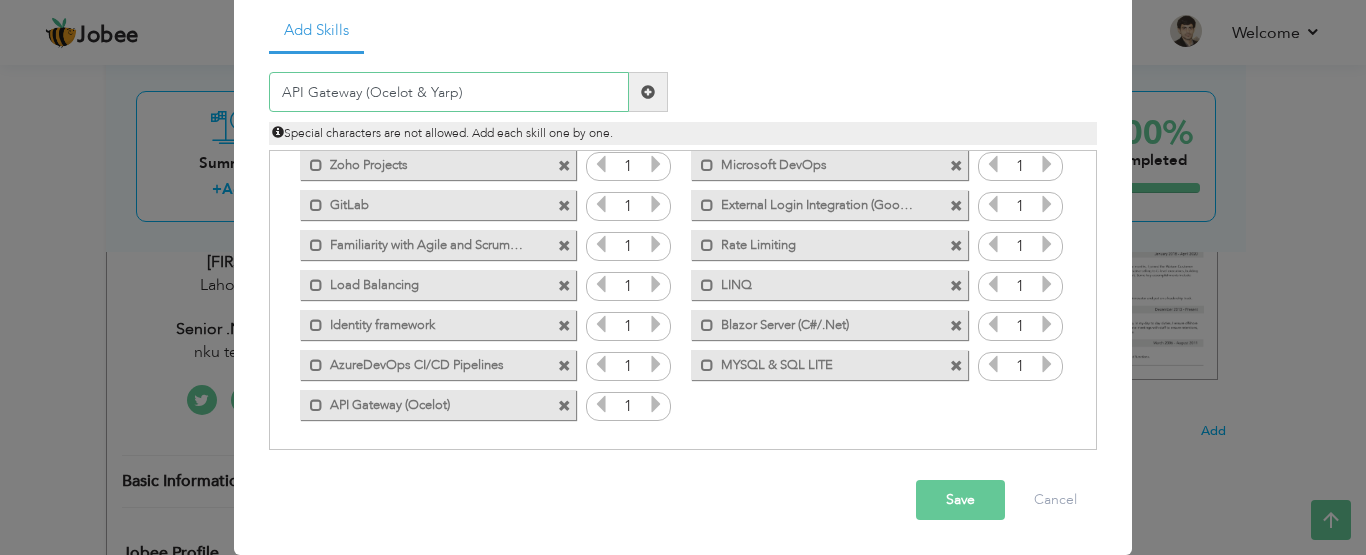 type 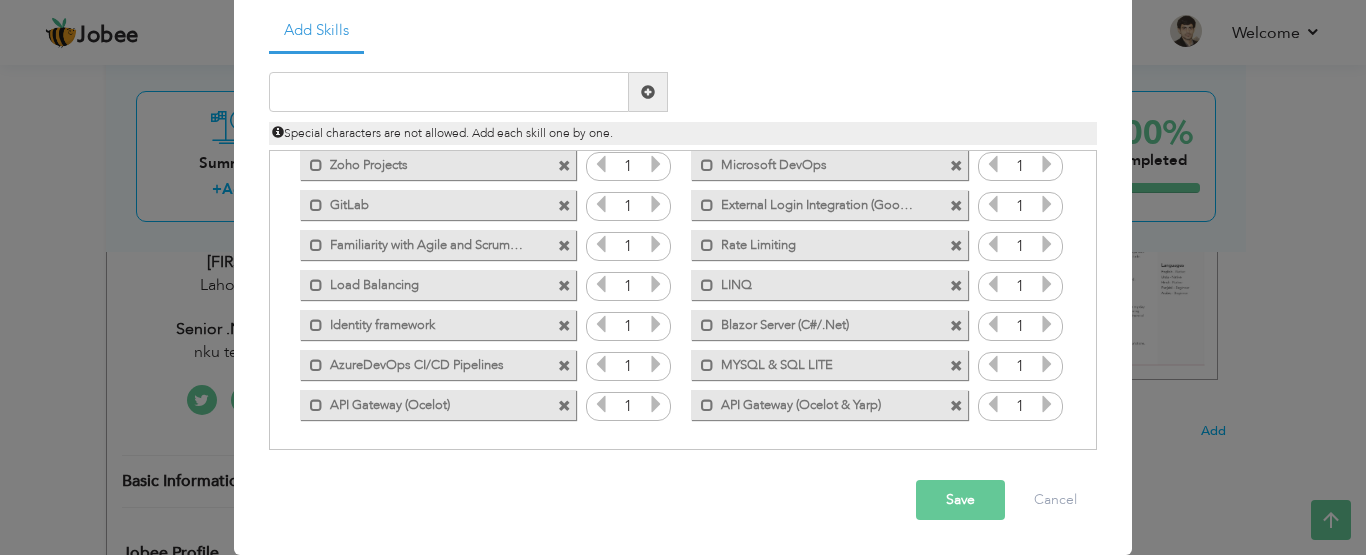 click at bounding box center (564, 406) 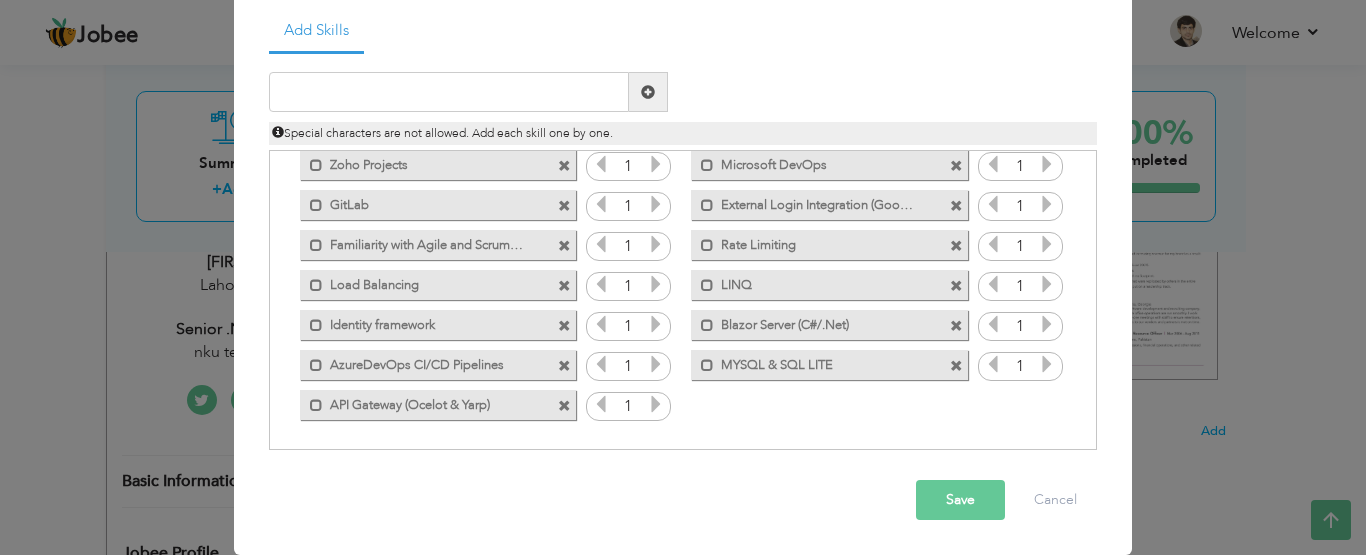 click on "Save" at bounding box center (960, 500) 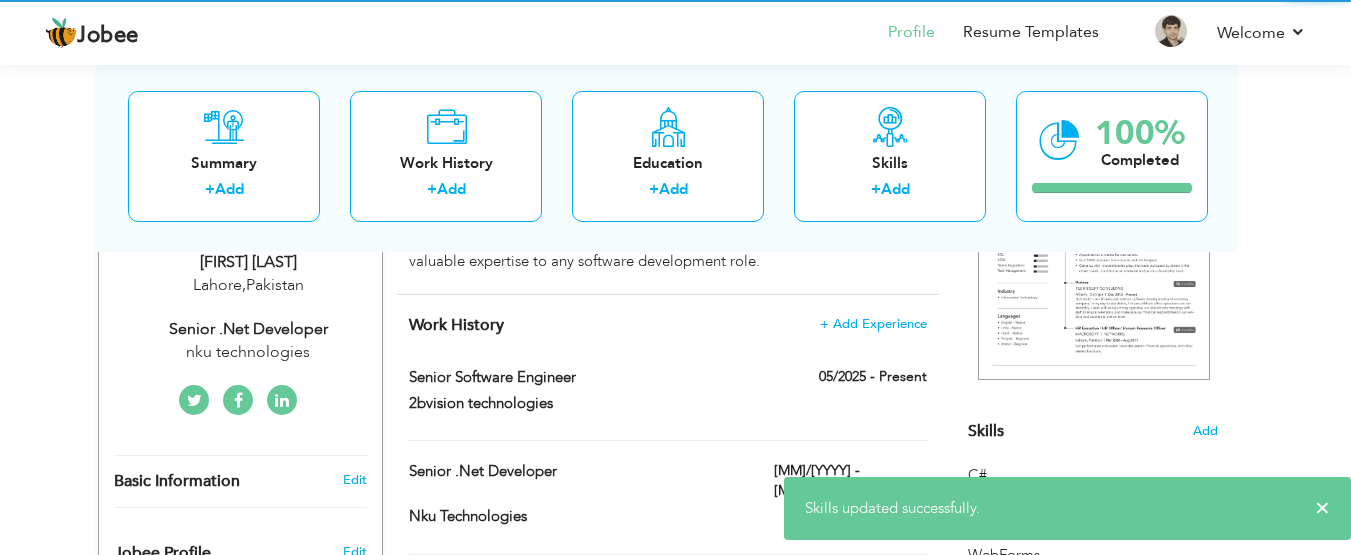 scroll, scrollTop: 0, scrollLeft: 0, axis: both 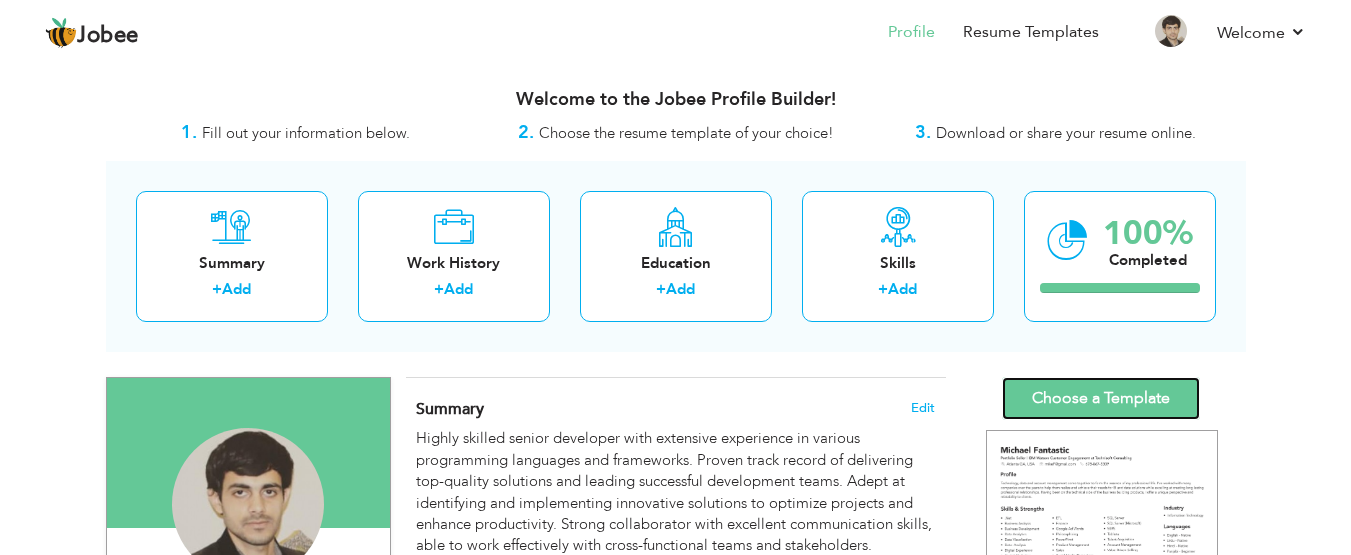 click on "Choose a Template" at bounding box center (1101, 398) 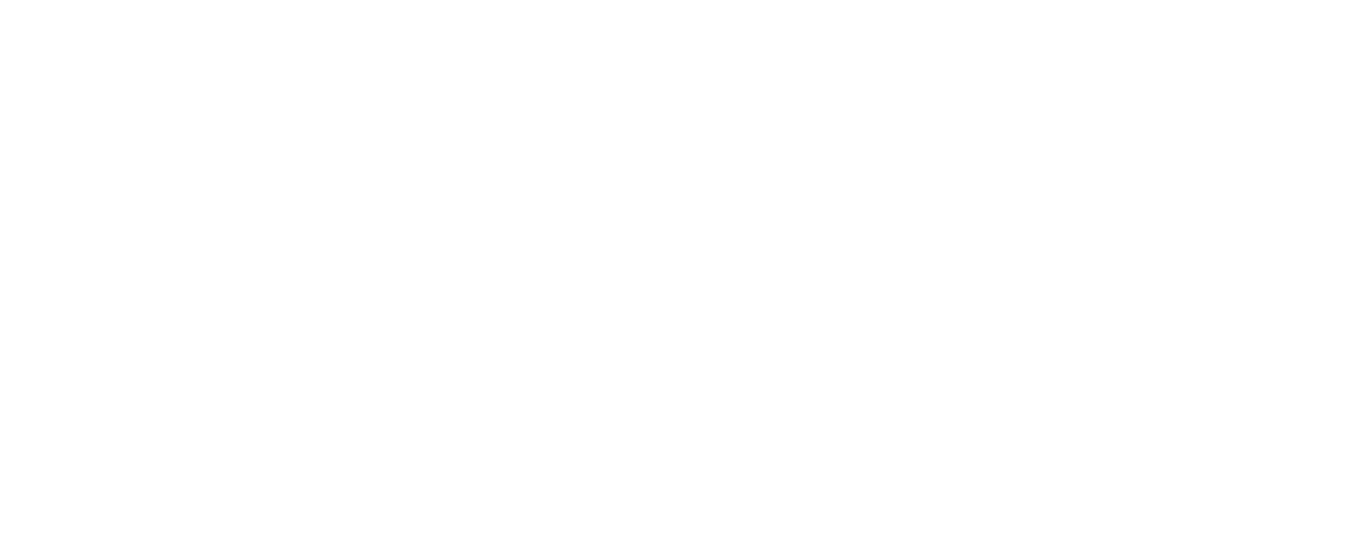 scroll, scrollTop: 0, scrollLeft: 0, axis: both 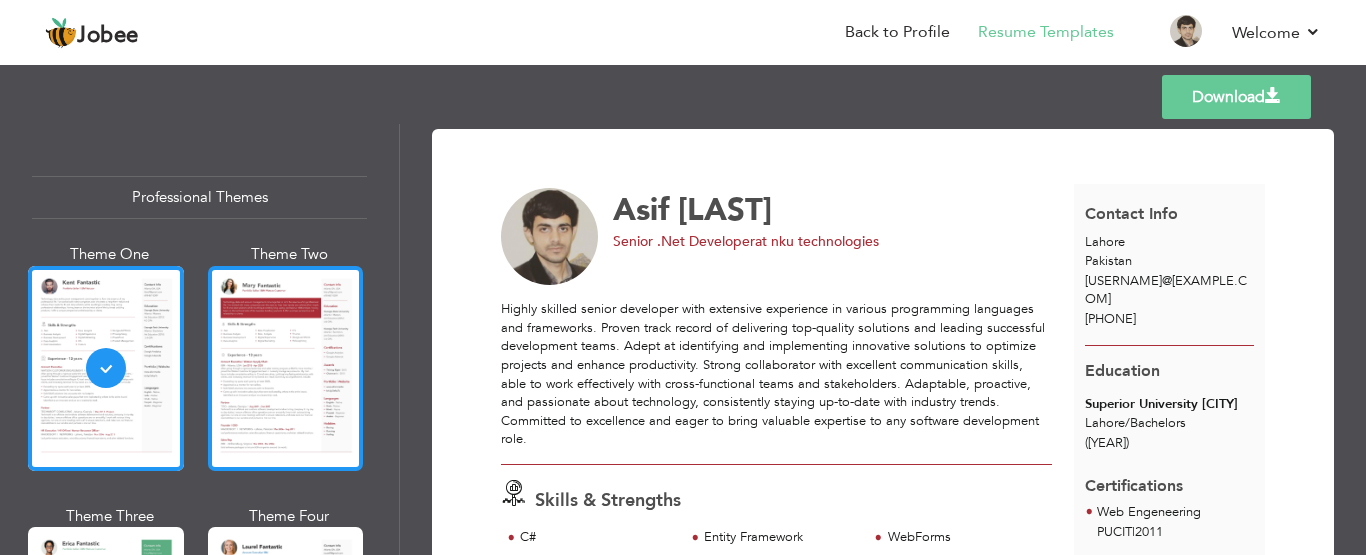 click at bounding box center (286, 368) 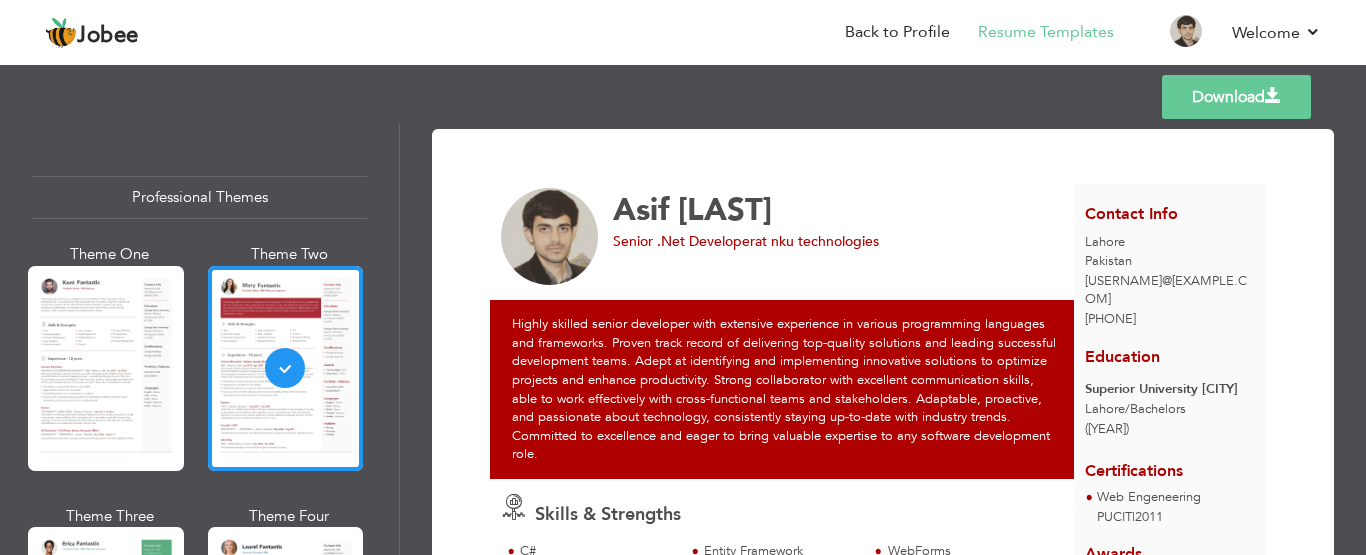 click on "[FIRST] [LAST]
Senior .Net Developer  at [COMPANY]" at bounding box center [788, 237] 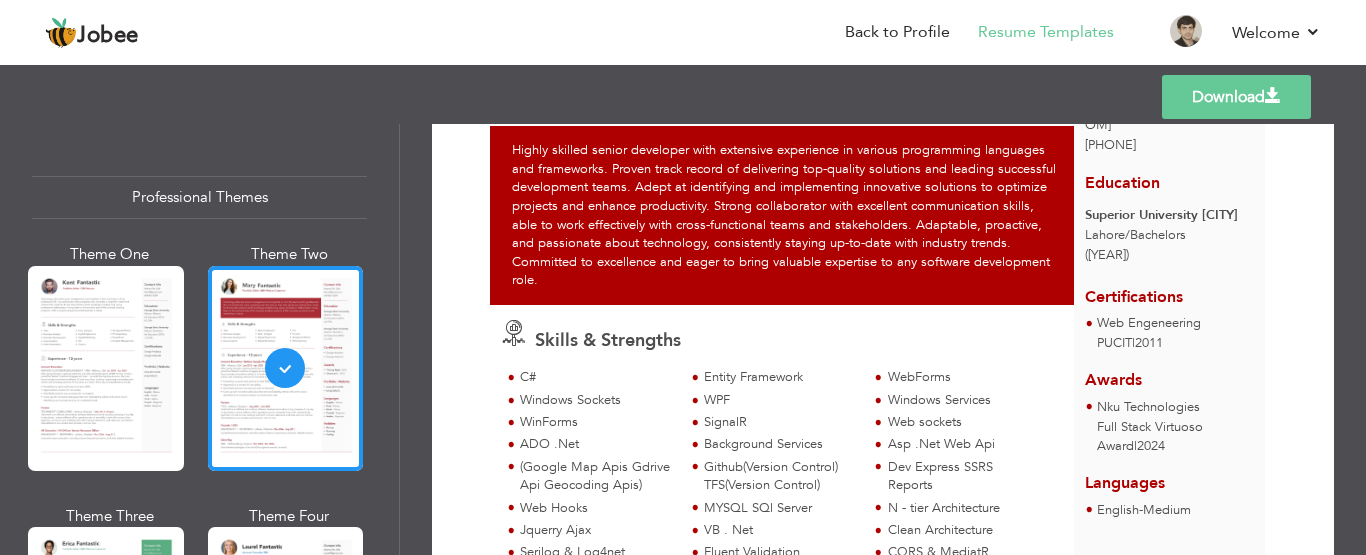scroll, scrollTop: 173, scrollLeft: 0, axis: vertical 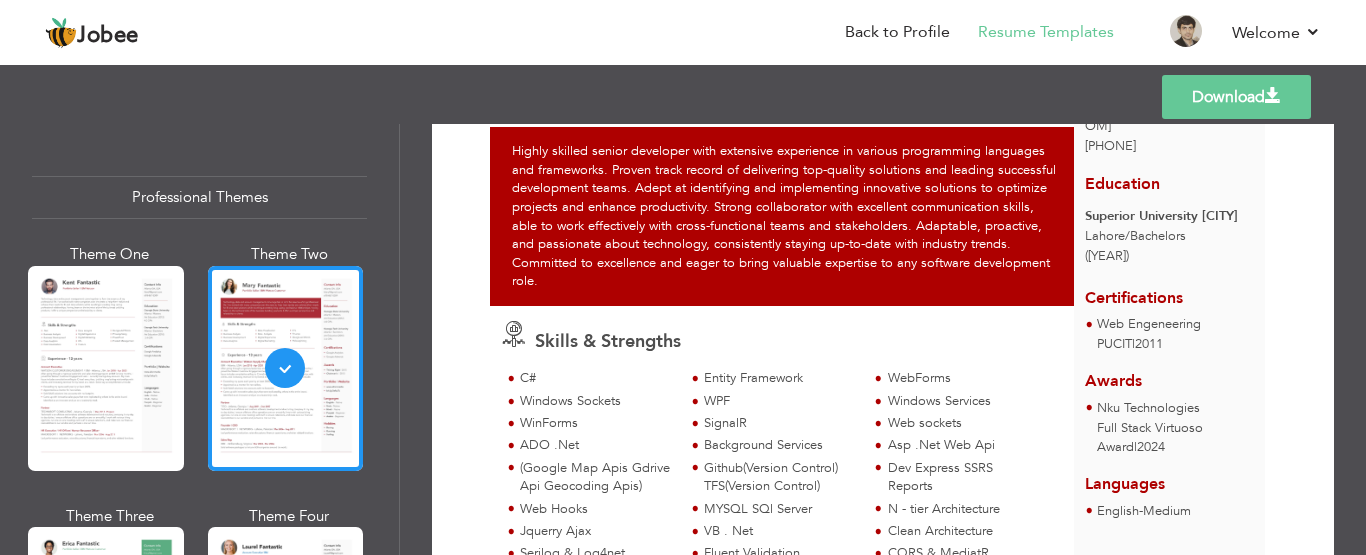 click on "Download" at bounding box center [1236, 97] 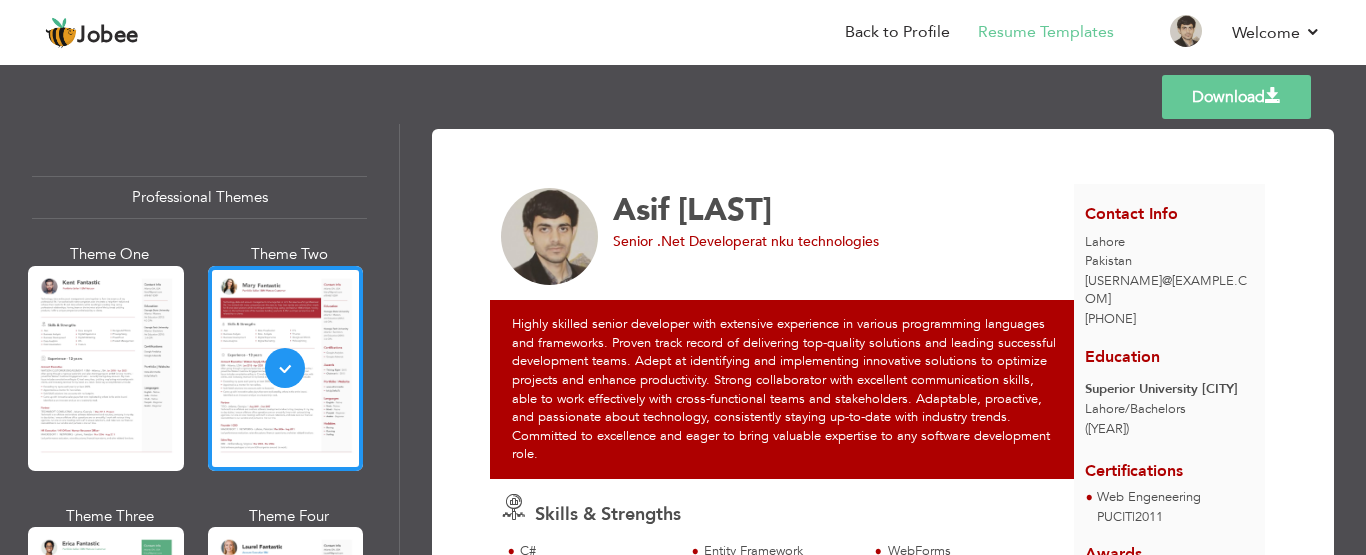 click on "Download" at bounding box center (1236, 97) 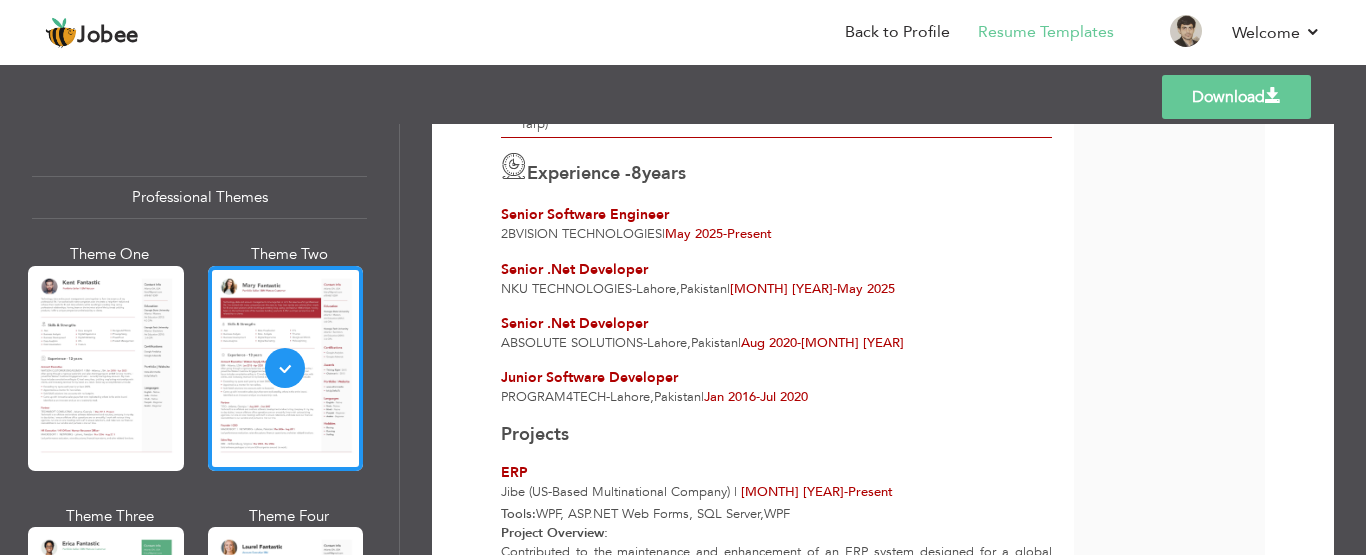scroll, scrollTop: 1033, scrollLeft: 0, axis: vertical 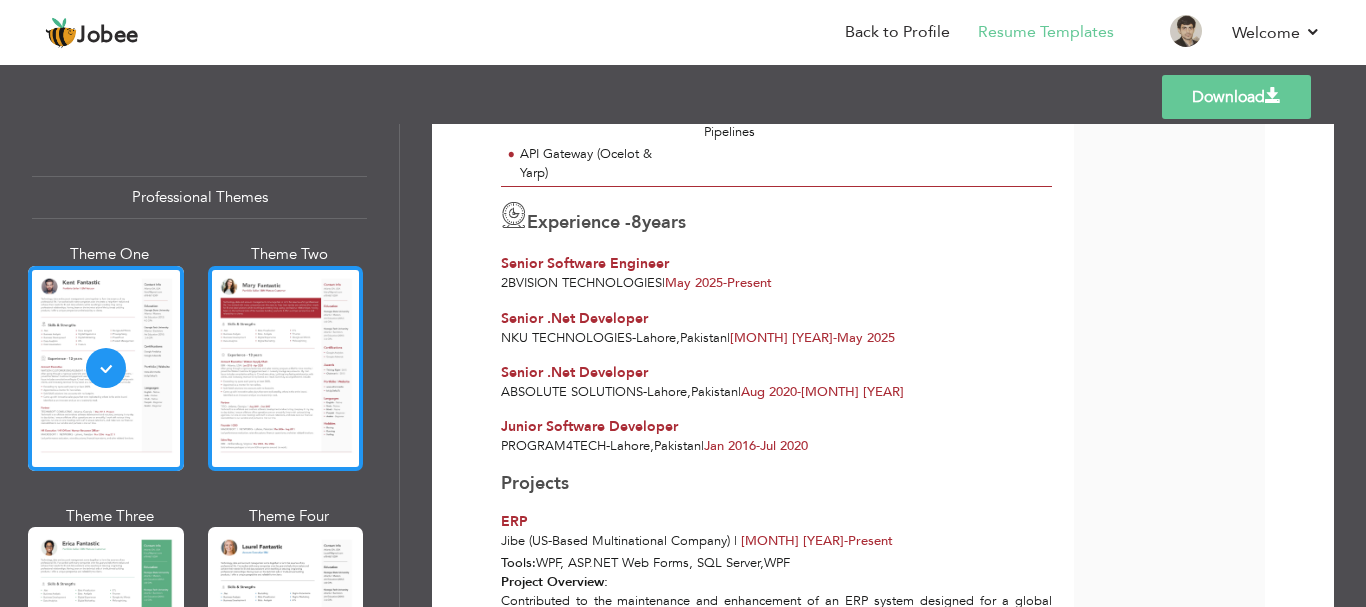 click at bounding box center [286, 368] 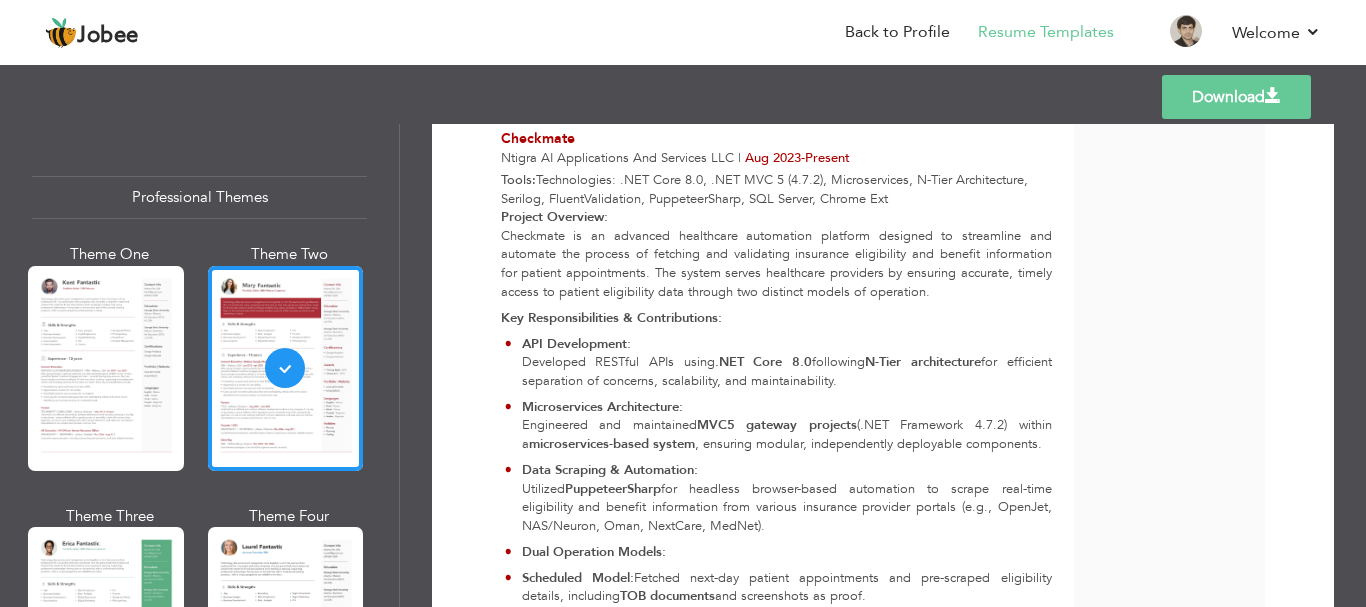 scroll, scrollTop: 3846, scrollLeft: 0, axis: vertical 